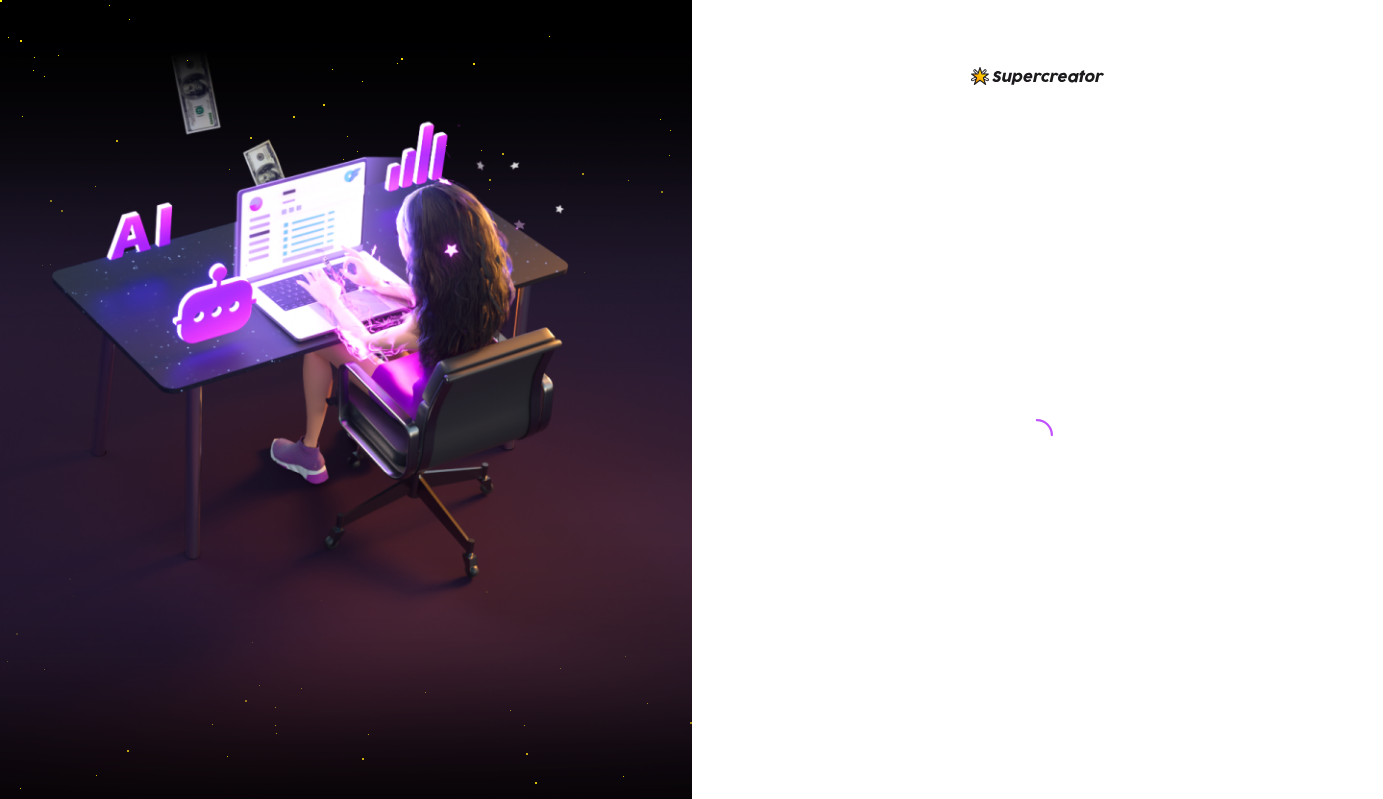 scroll, scrollTop: 0, scrollLeft: 0, axis: both 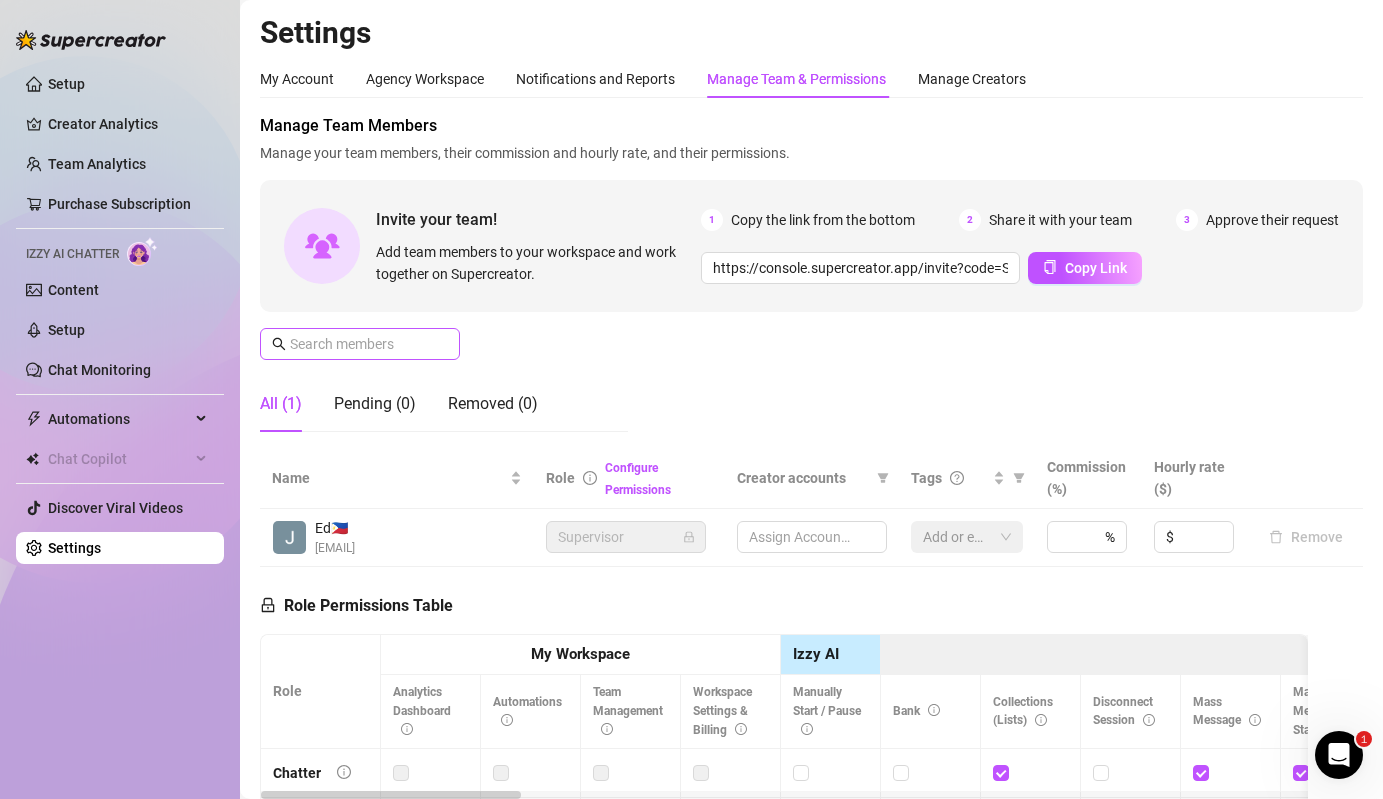 click at bounding box center [360, 344] 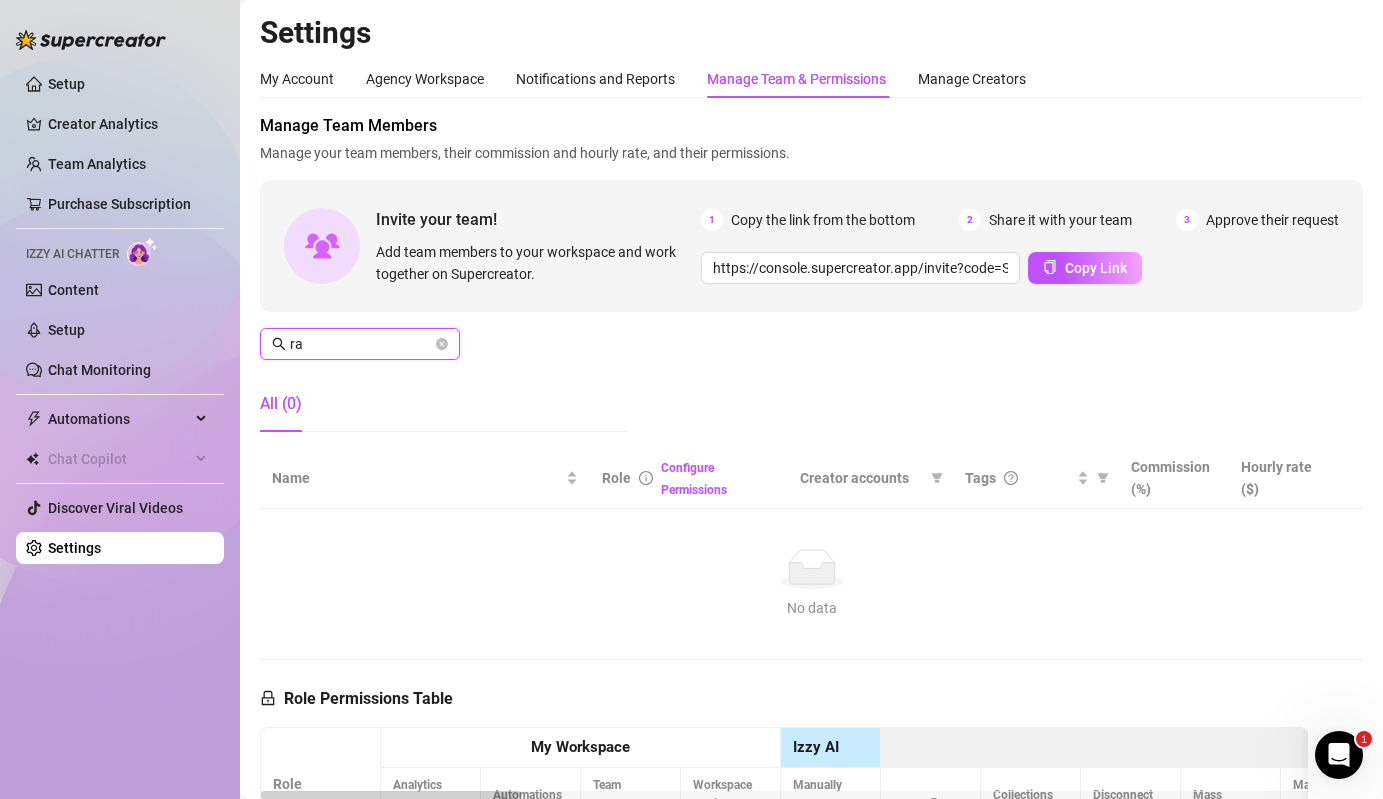 type on "r" 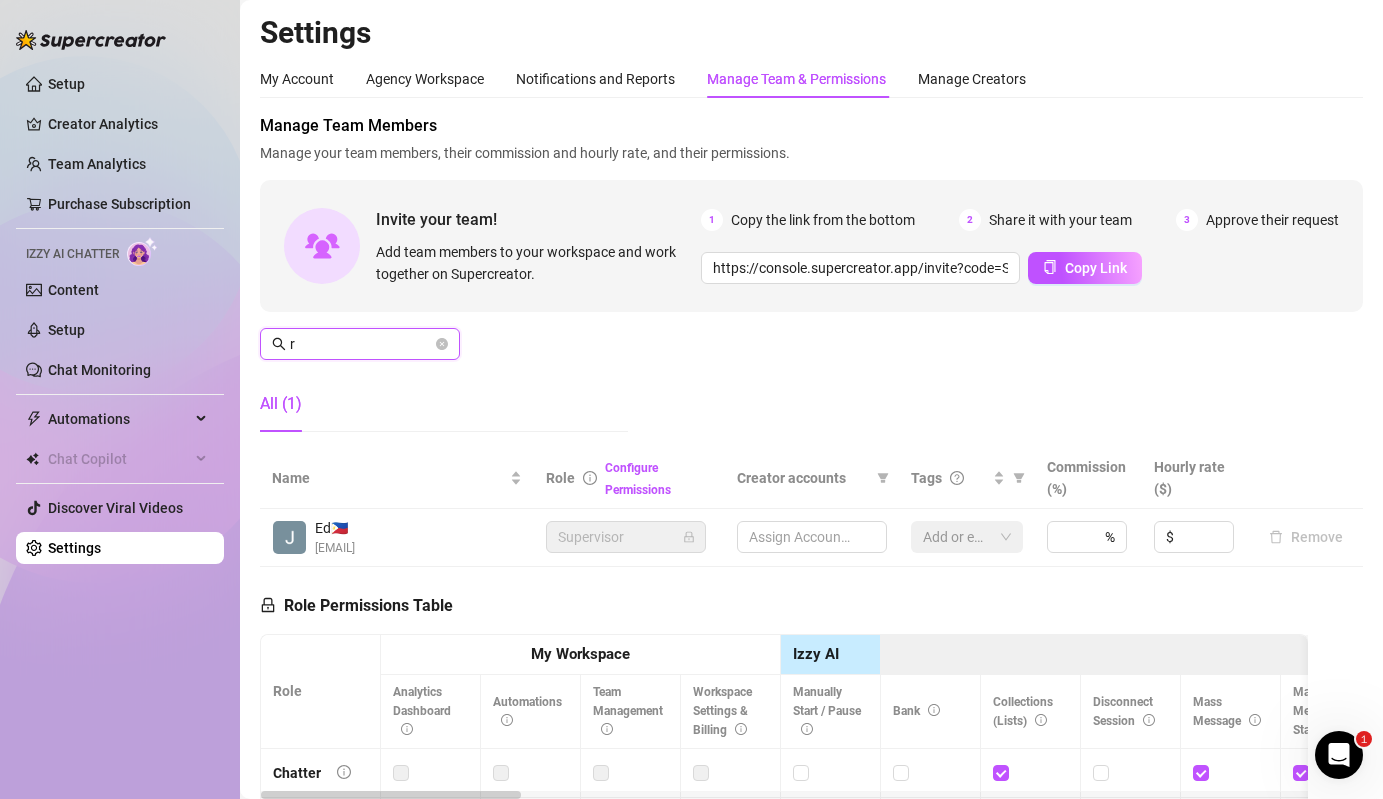 type 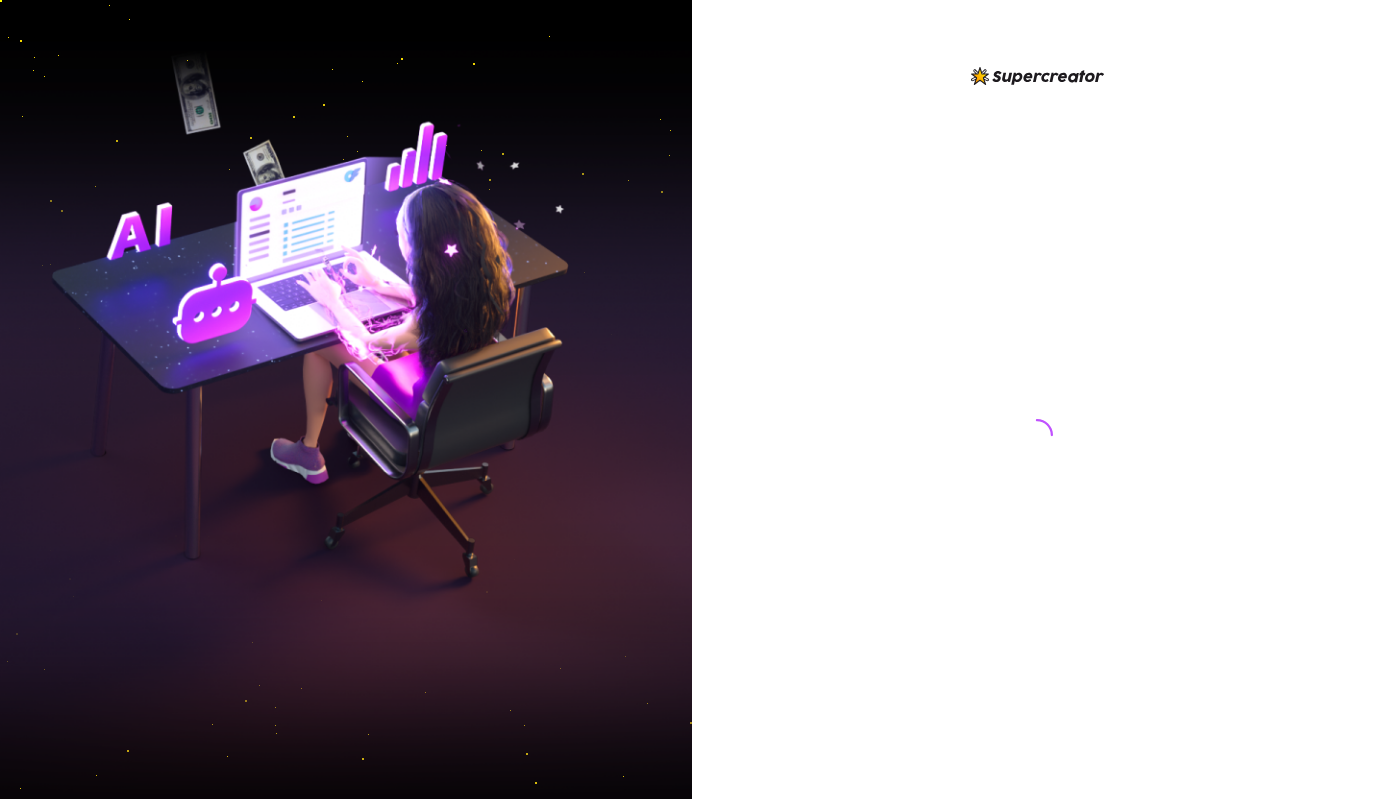 scroll, scrollTop: 0, scrollLeft: 0, axis: both 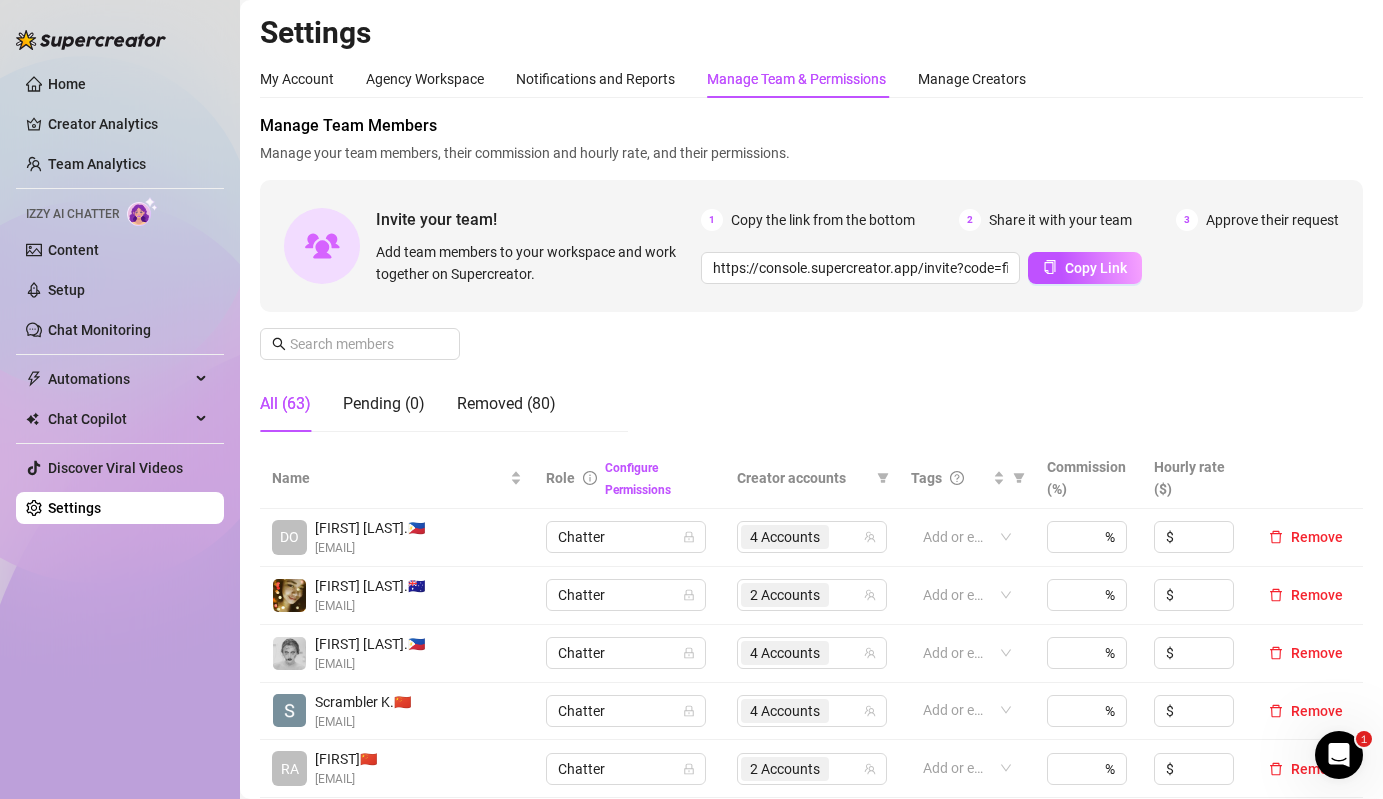 click on "Manage Team Members Manage your team members, their commission and hourly rate, and their permissions. Invite your team! Add team members to your workspace and work together on Supercreator. 1 Copy the link from the bottom 2 Share it with your team 3 Approve their request https://console.supercreator.app/invite?code=fibzx3jJrgPbWdJEkEN3sg7x35T2&workspace=222%20Mgmt%20 Copy Link All (63) Pending (0) Removed (80)" at bounding box center [811, 281] 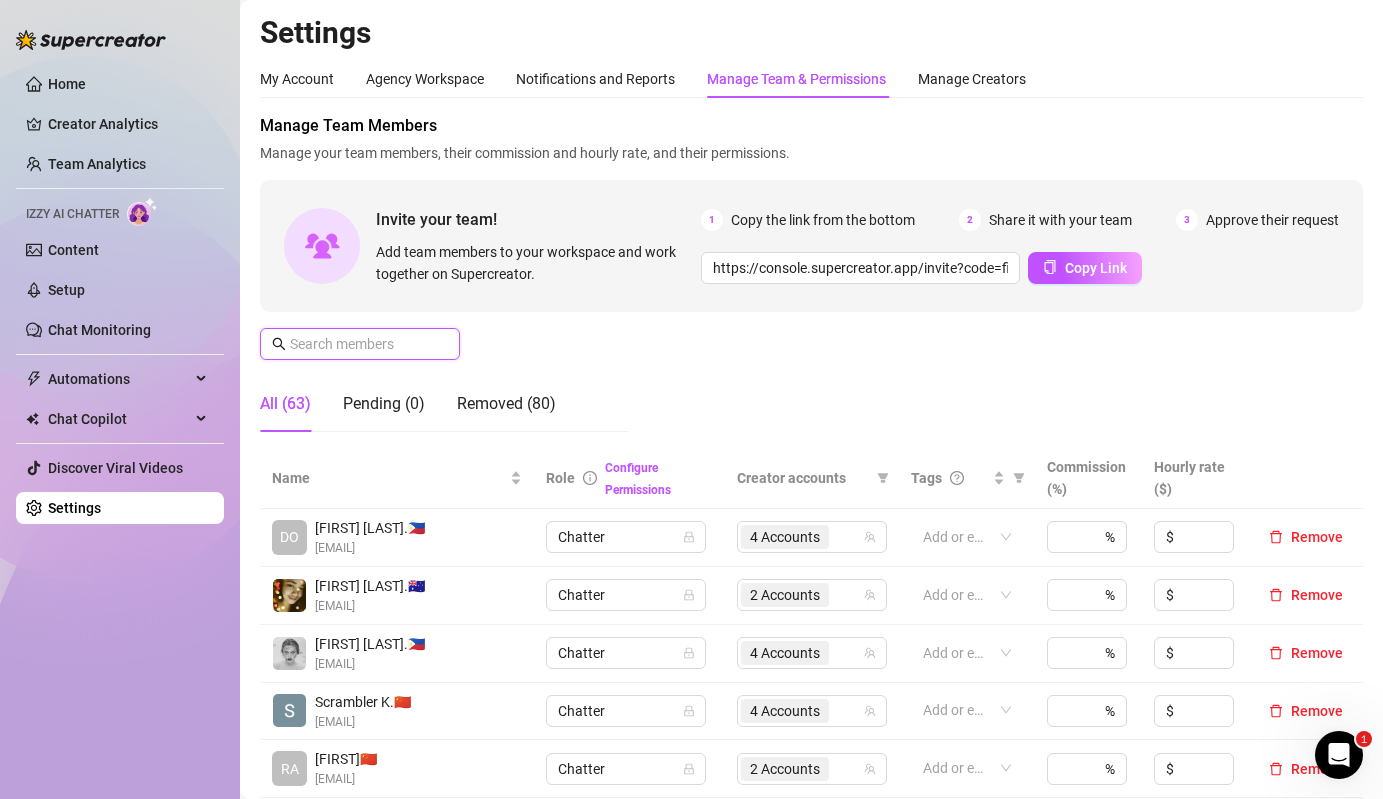 click at bounding box center [361, 344] 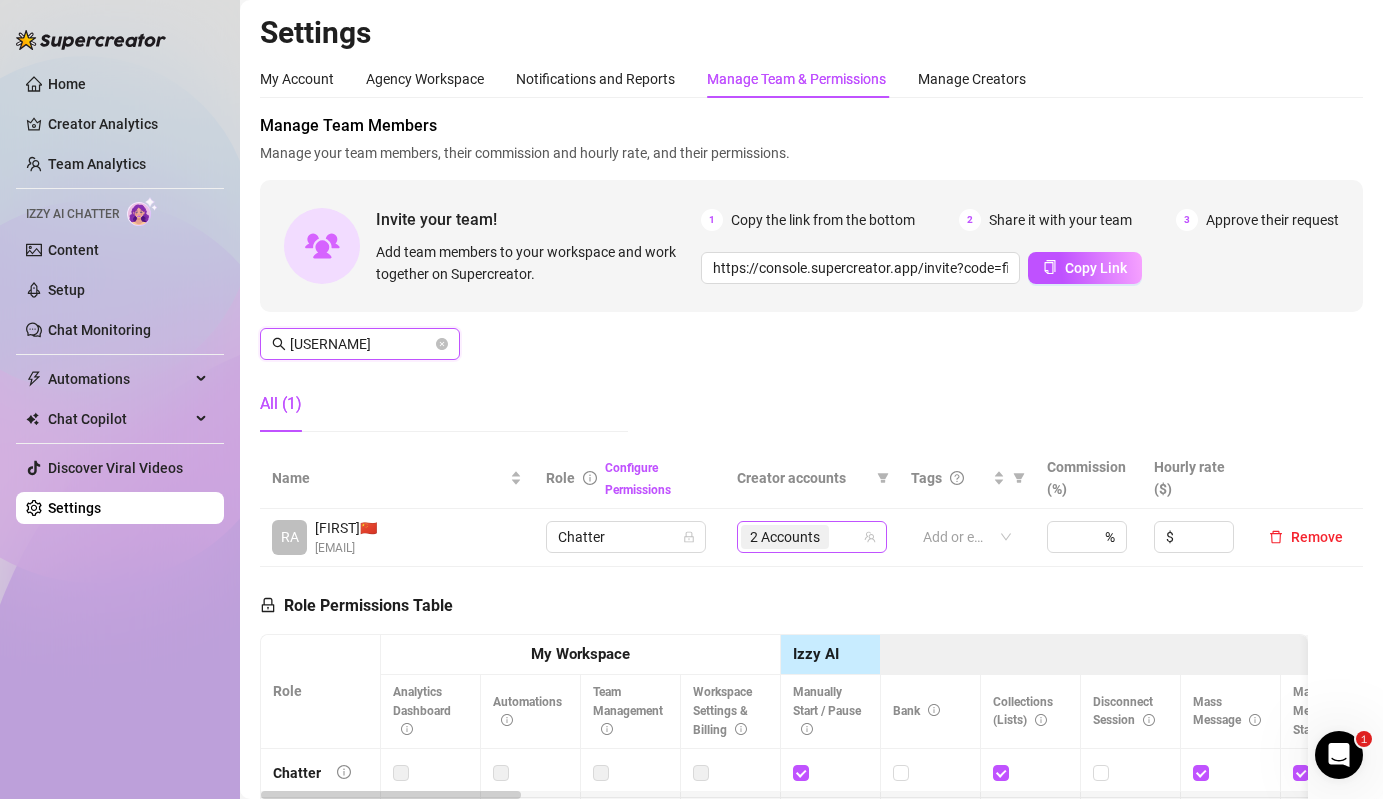 click on "2 Accounts" at bounding box center (785, 537) 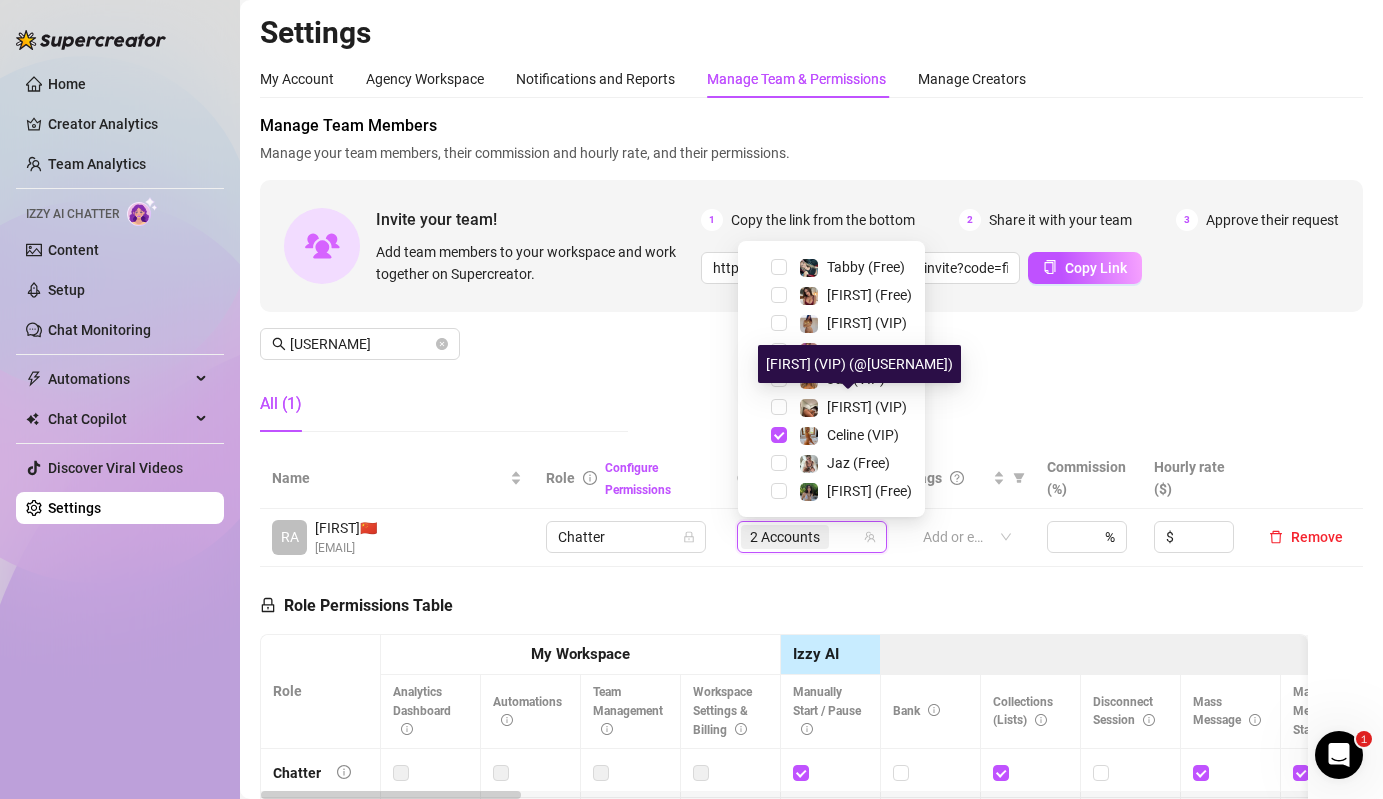 scroll, scrollTop: 0, scrollLeft: 0, axis: both 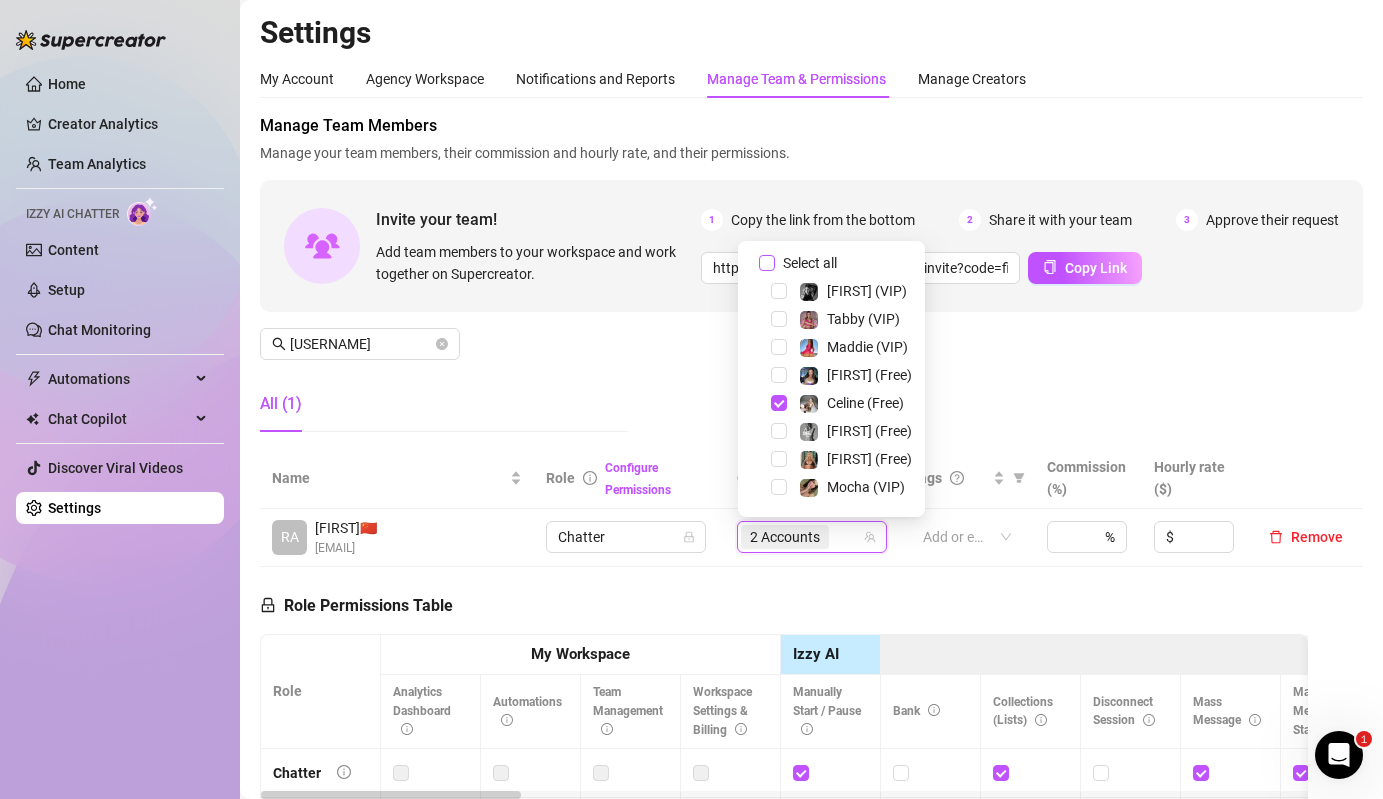 click on "Select all" at bounding box center (810, 263) 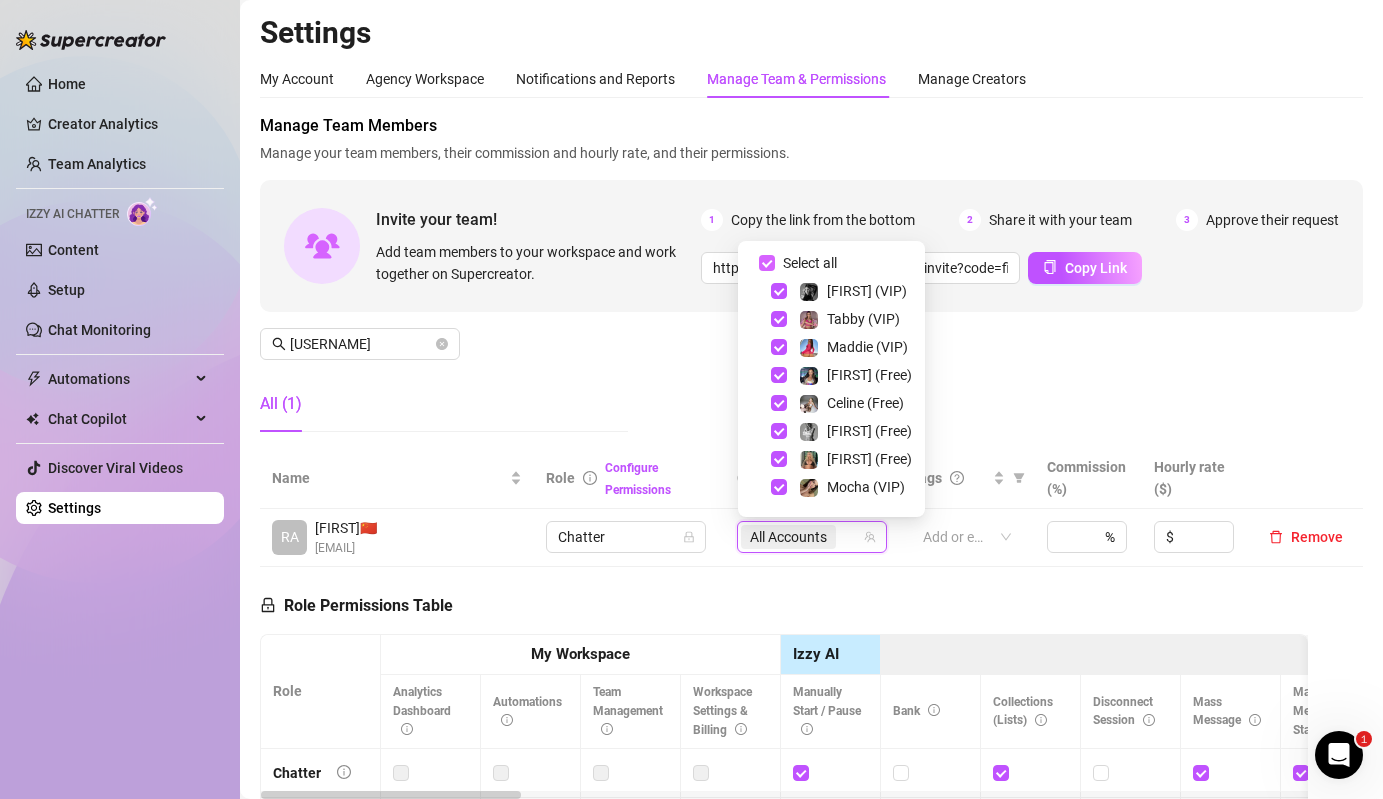 click on "Select all" at bounding box center [810, 263] 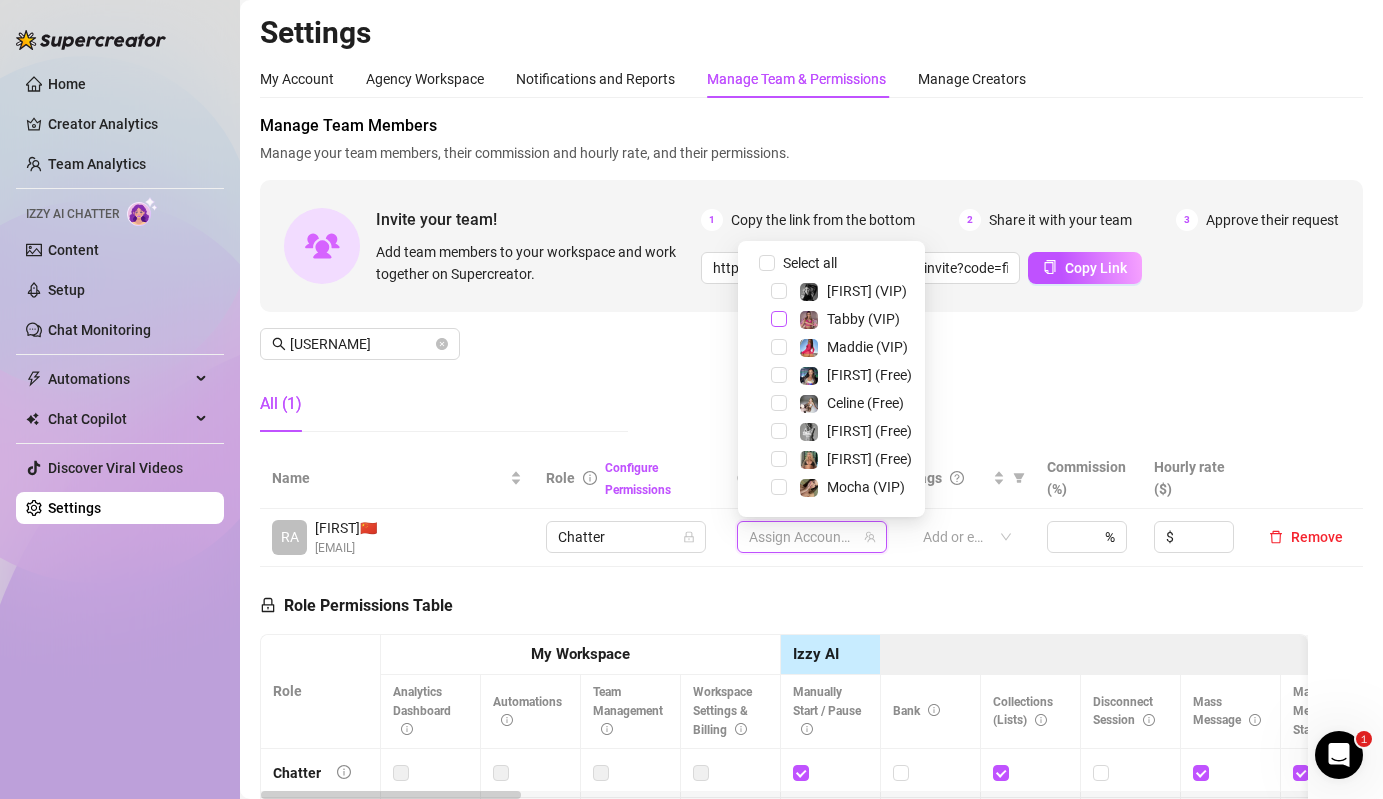 click at bounding box center [779, 319] 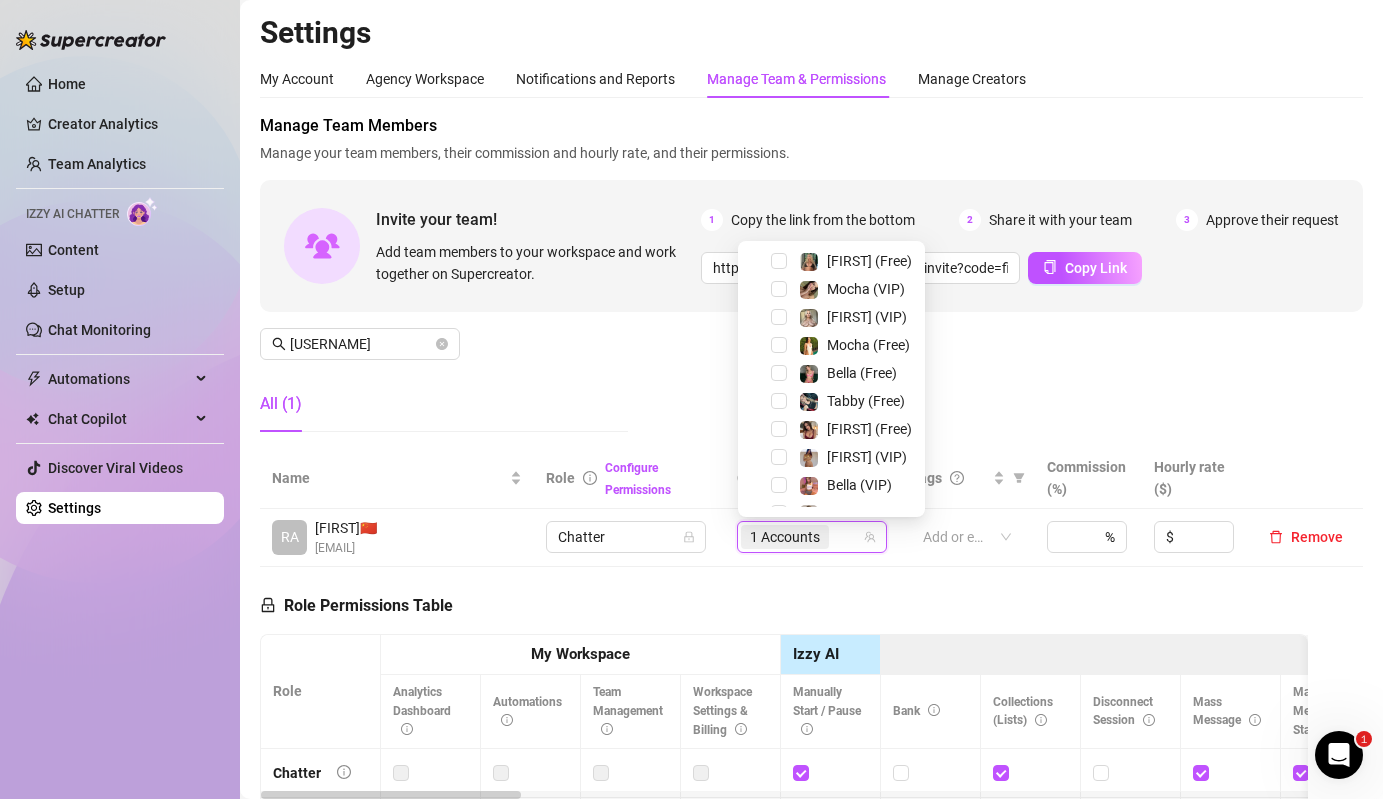 scroll, scrollTop: 206, scrollLeft: 0, axis: vertical 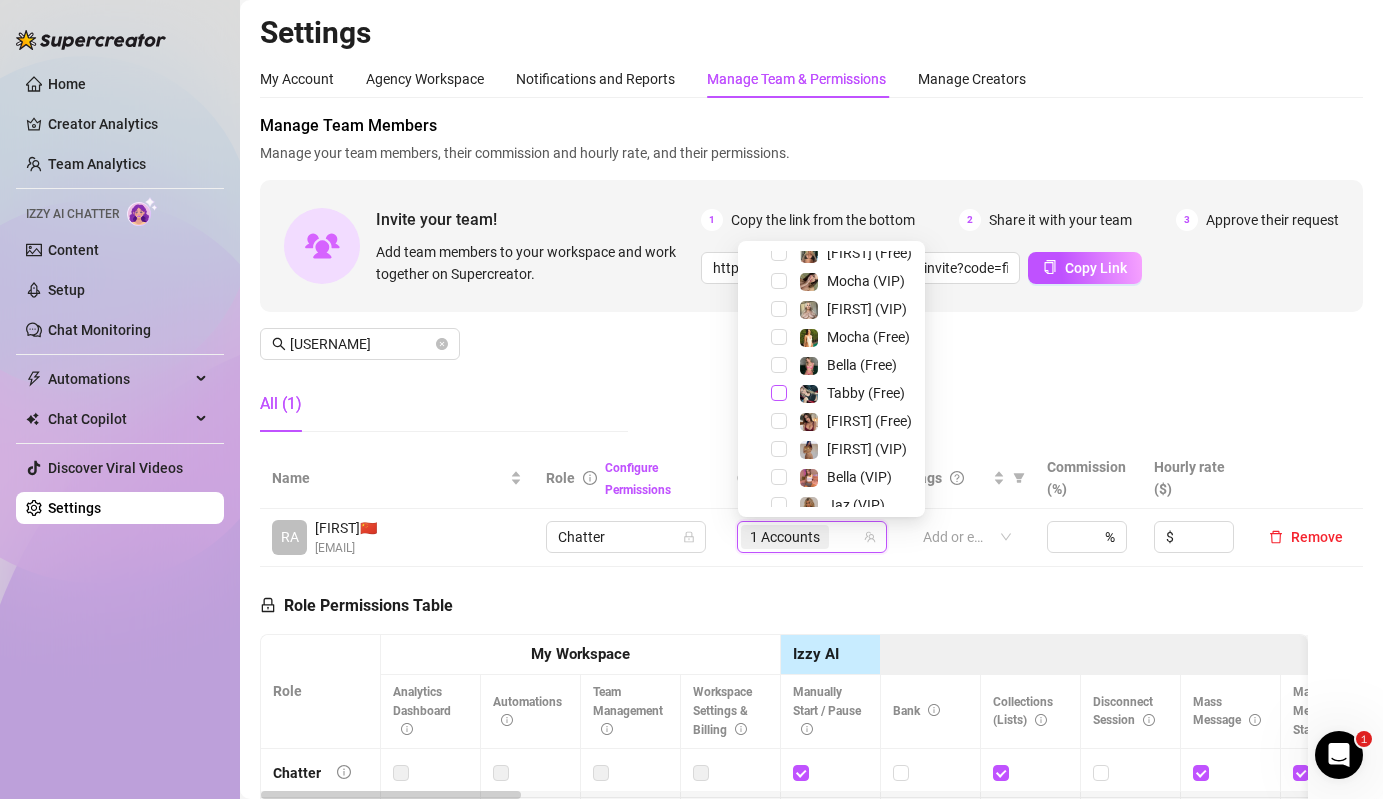 click at bounding box center (779, 393) 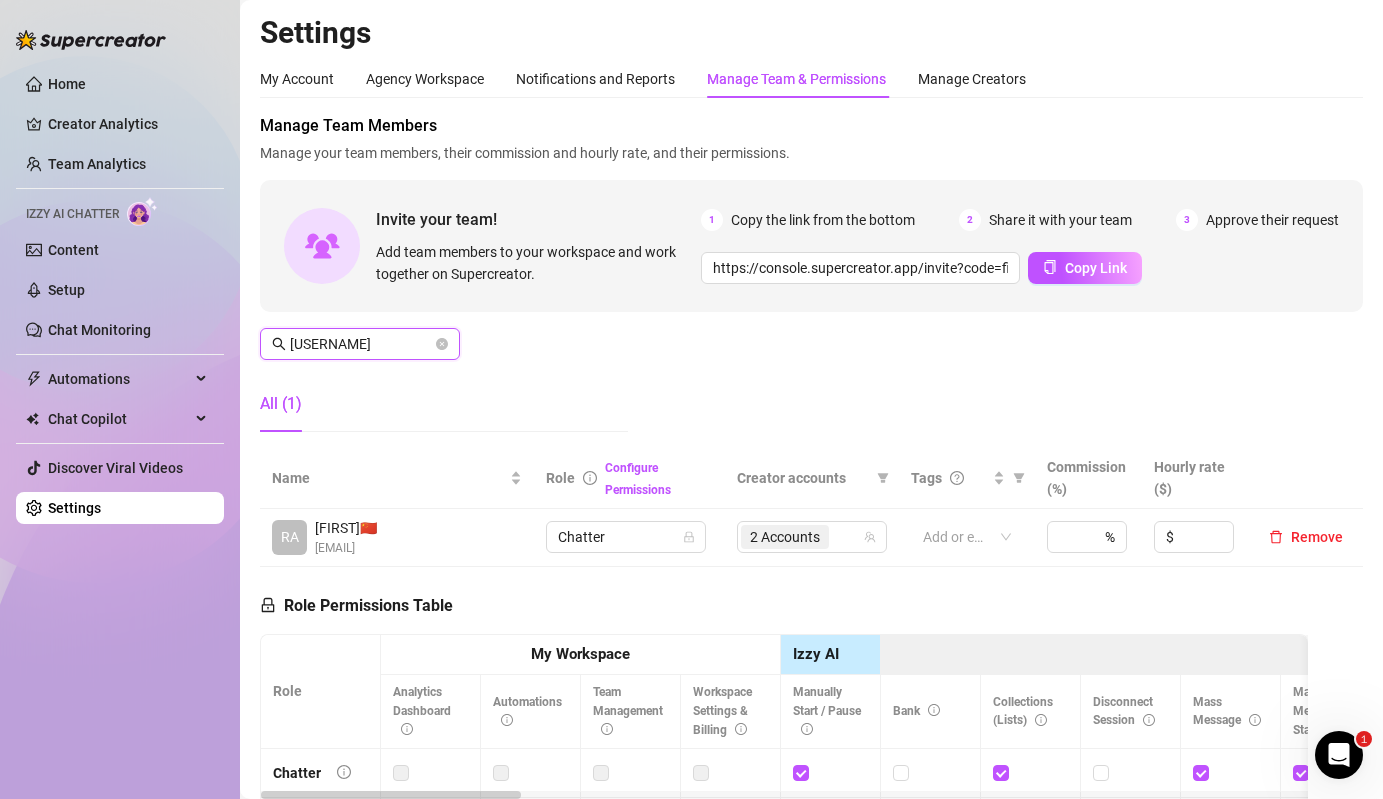 click on "[USERNAME]" at bounding box center (361, 344) 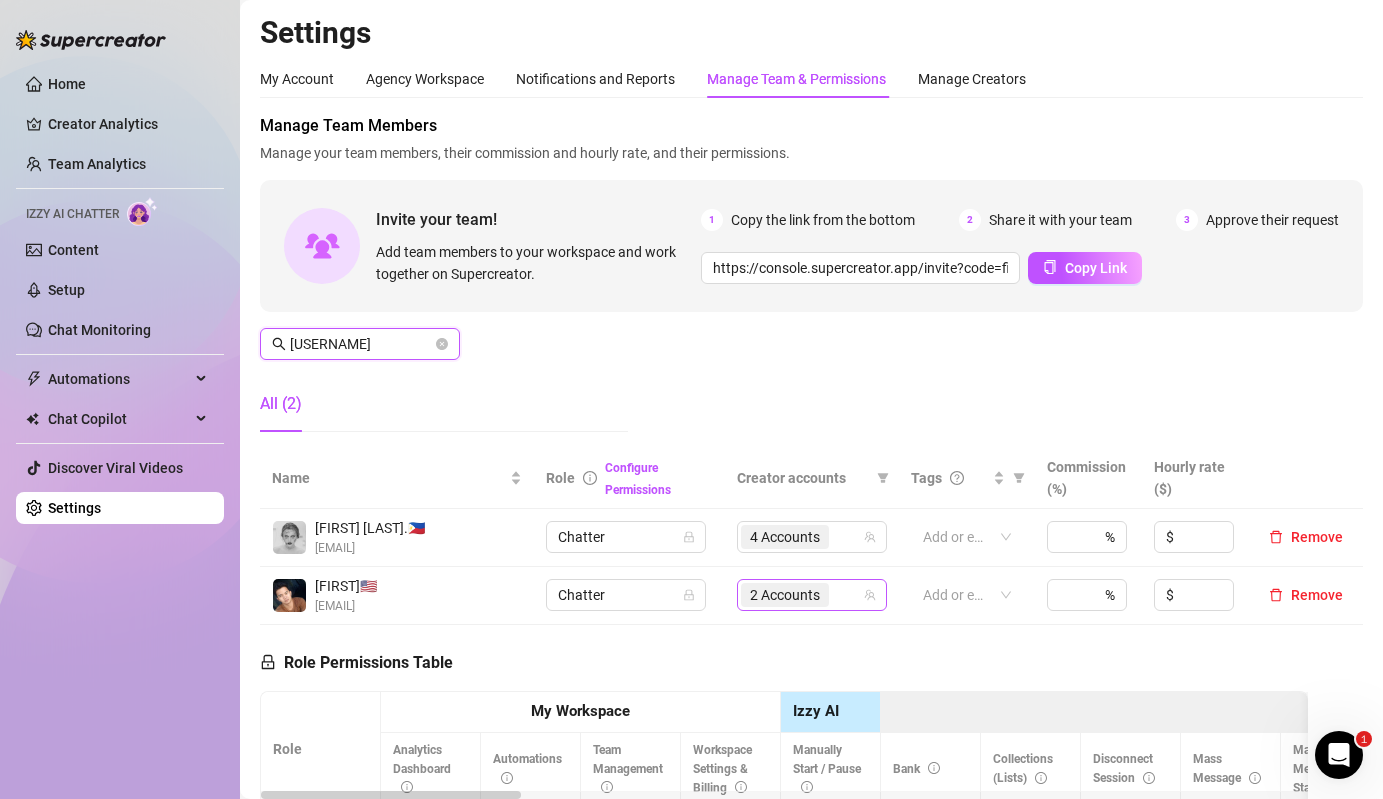 click on "2 Accounts" at bounding box center [787, 595] 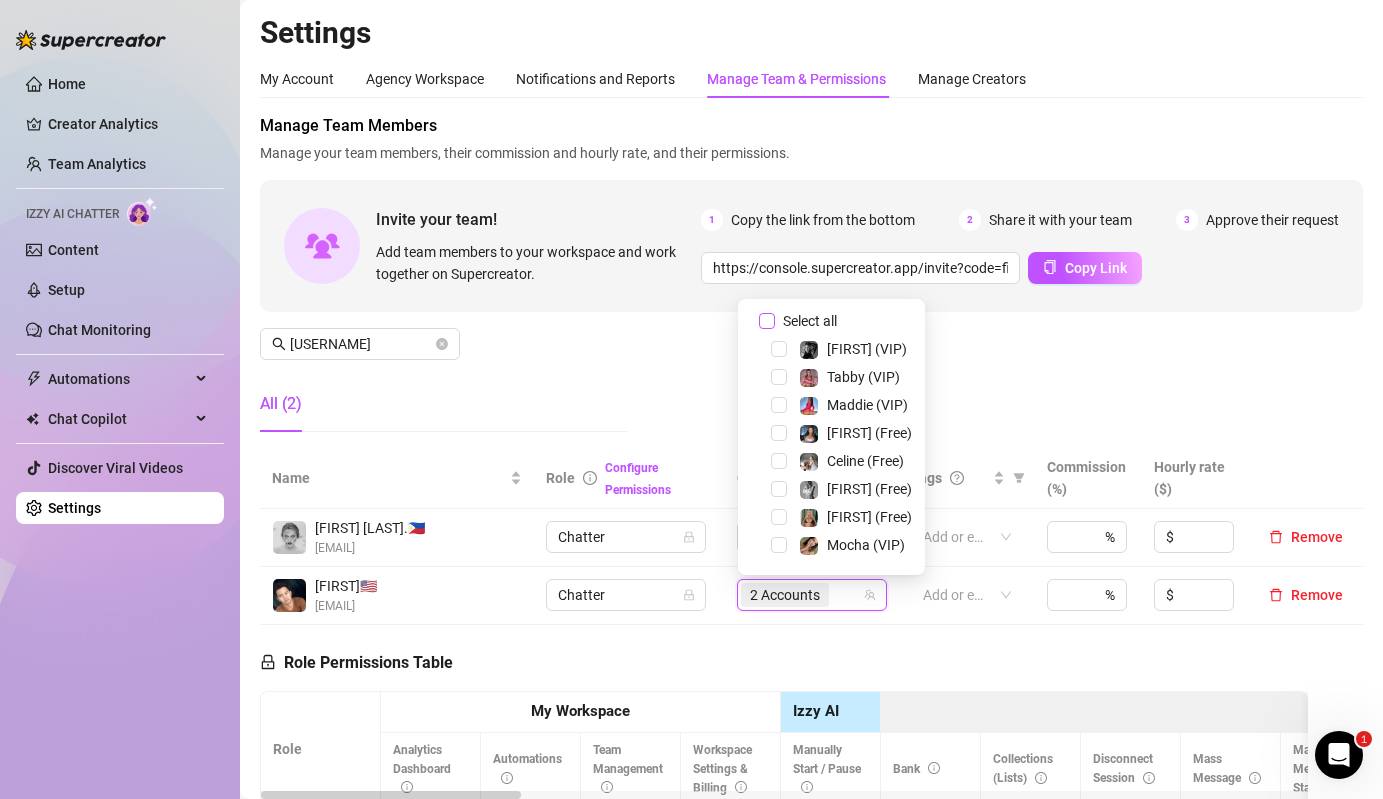 click on "Select all" at bounding box center (810, 321) 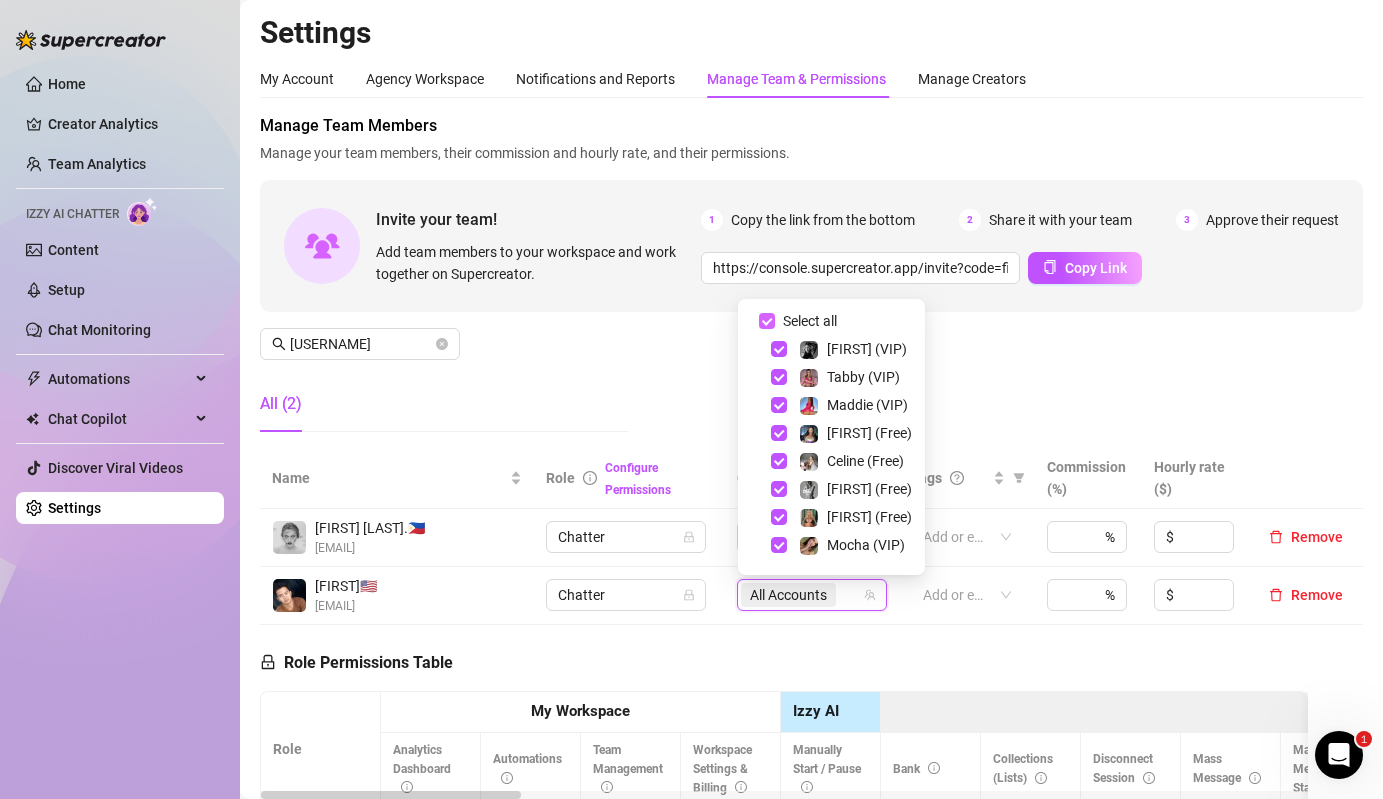 click on "Select all" at bounding box center [810, 321] 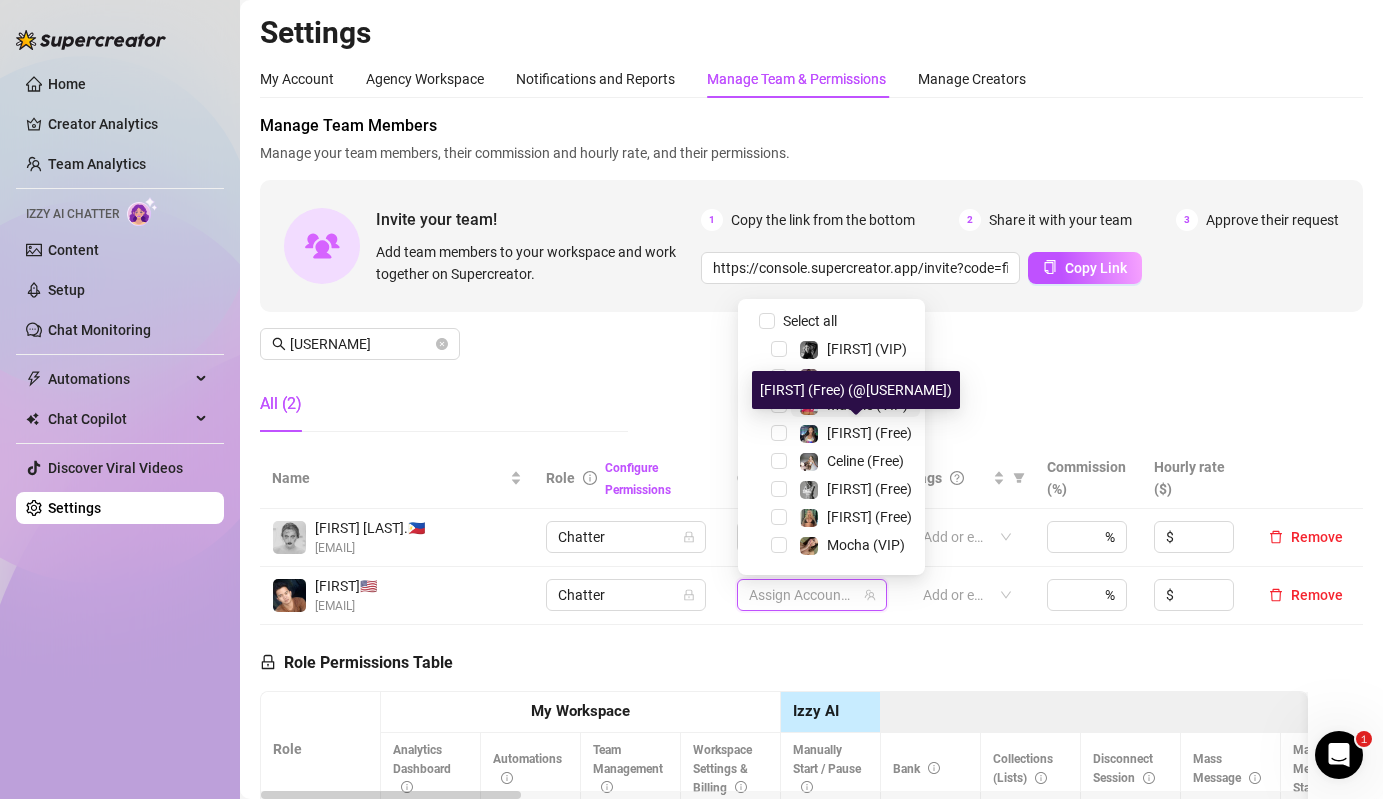 click on "Maddie (VIP)" at bounding box center [867, 405] 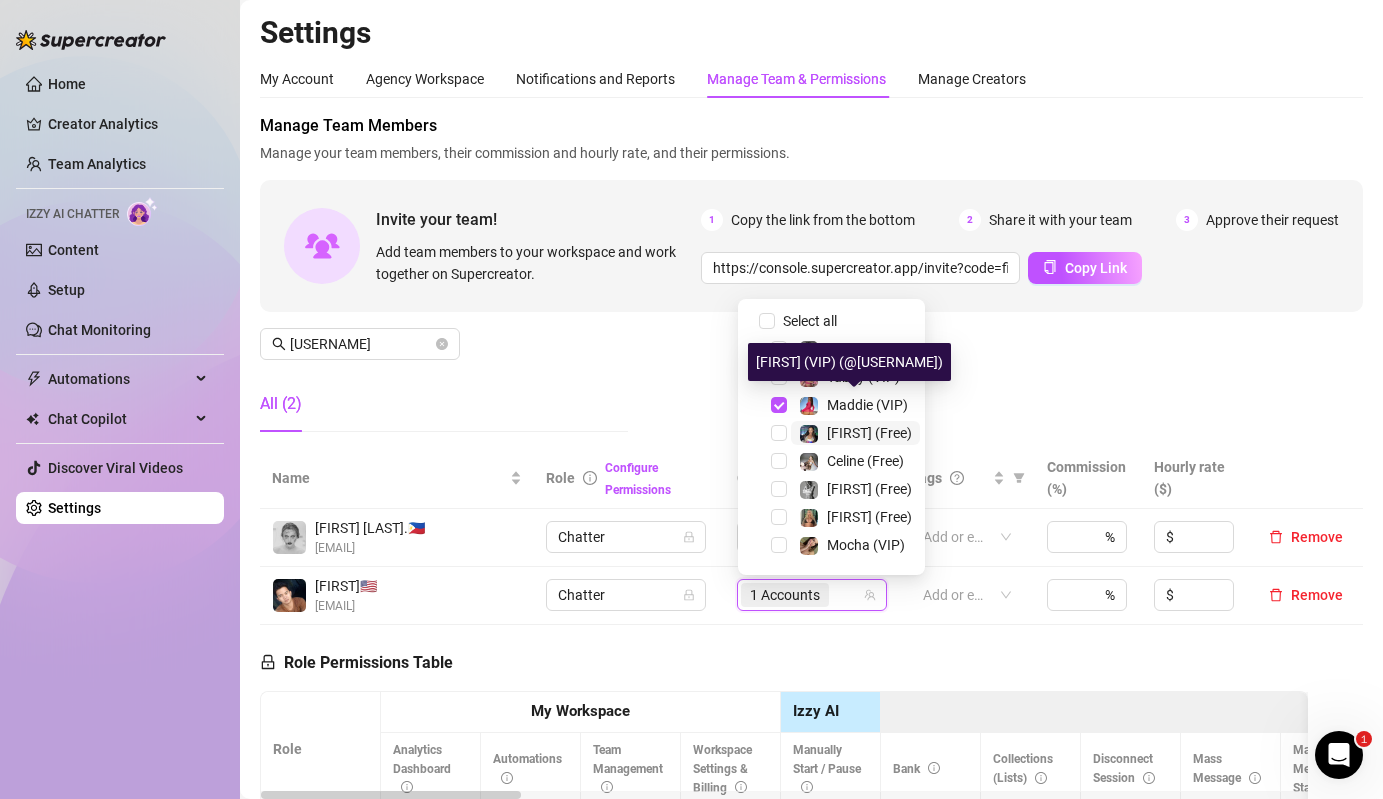 click on "[FIRST] (Free)" at bounding box center (869, 433) 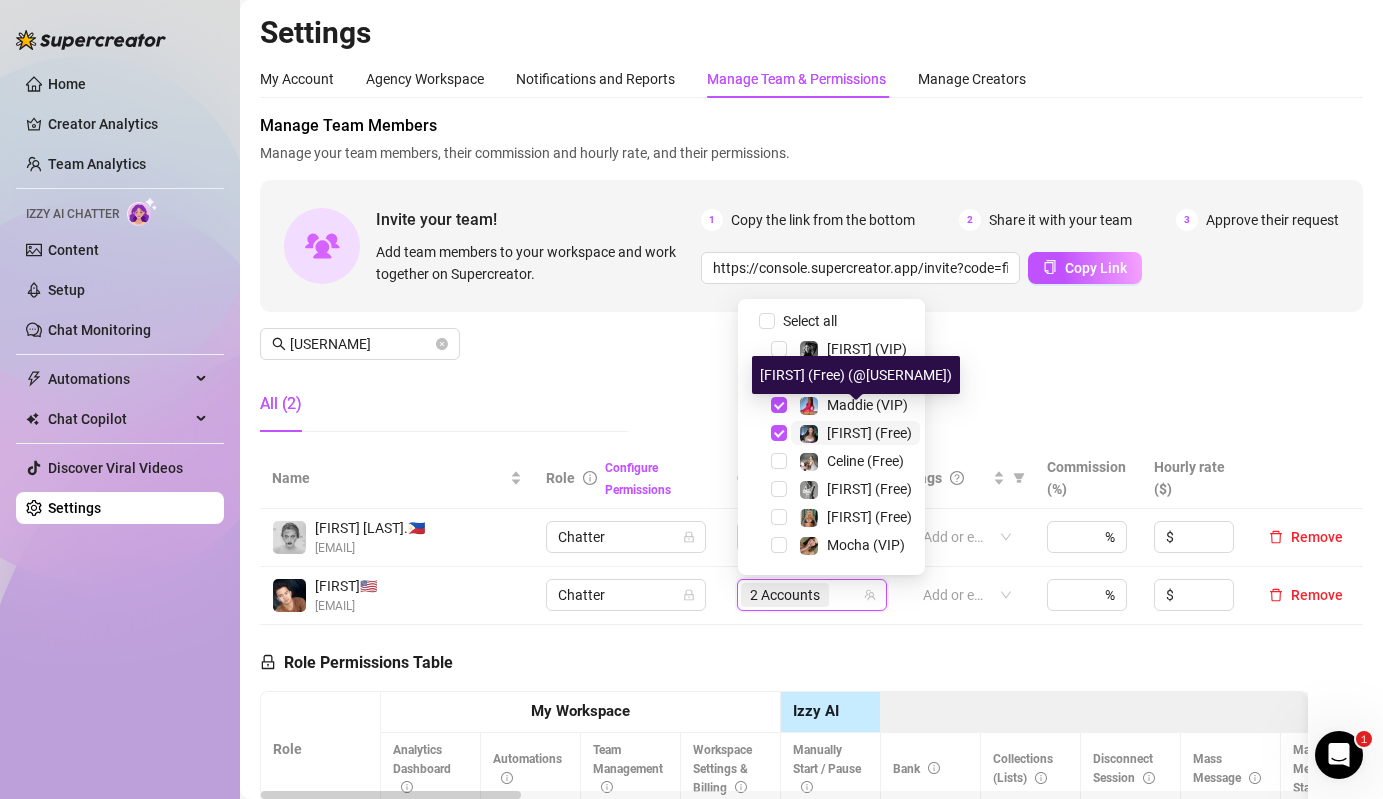 scroll, scrollTop: 15, scrollLeft: 0, axis: vertical 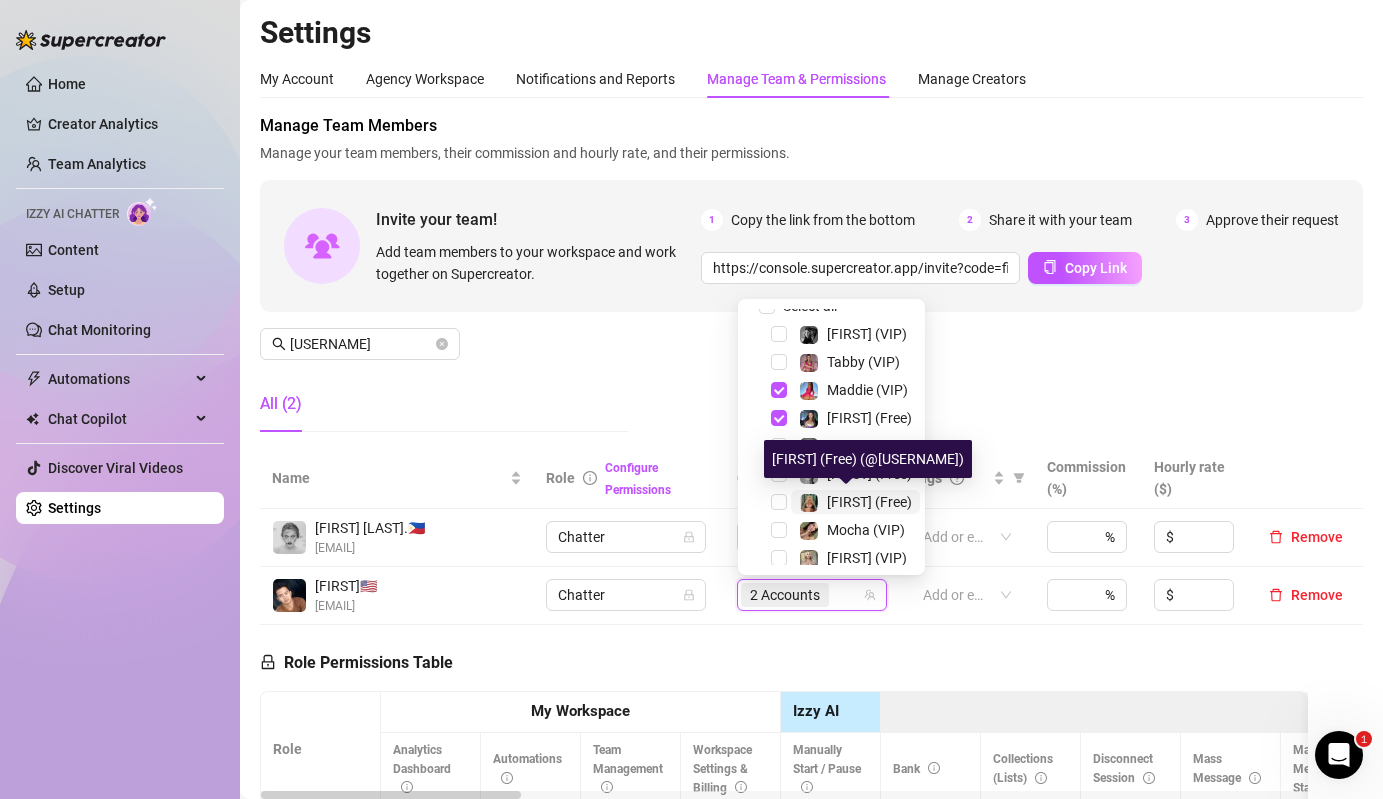 click on "[FIRST] (Free)" at bounding box center [869, 502] 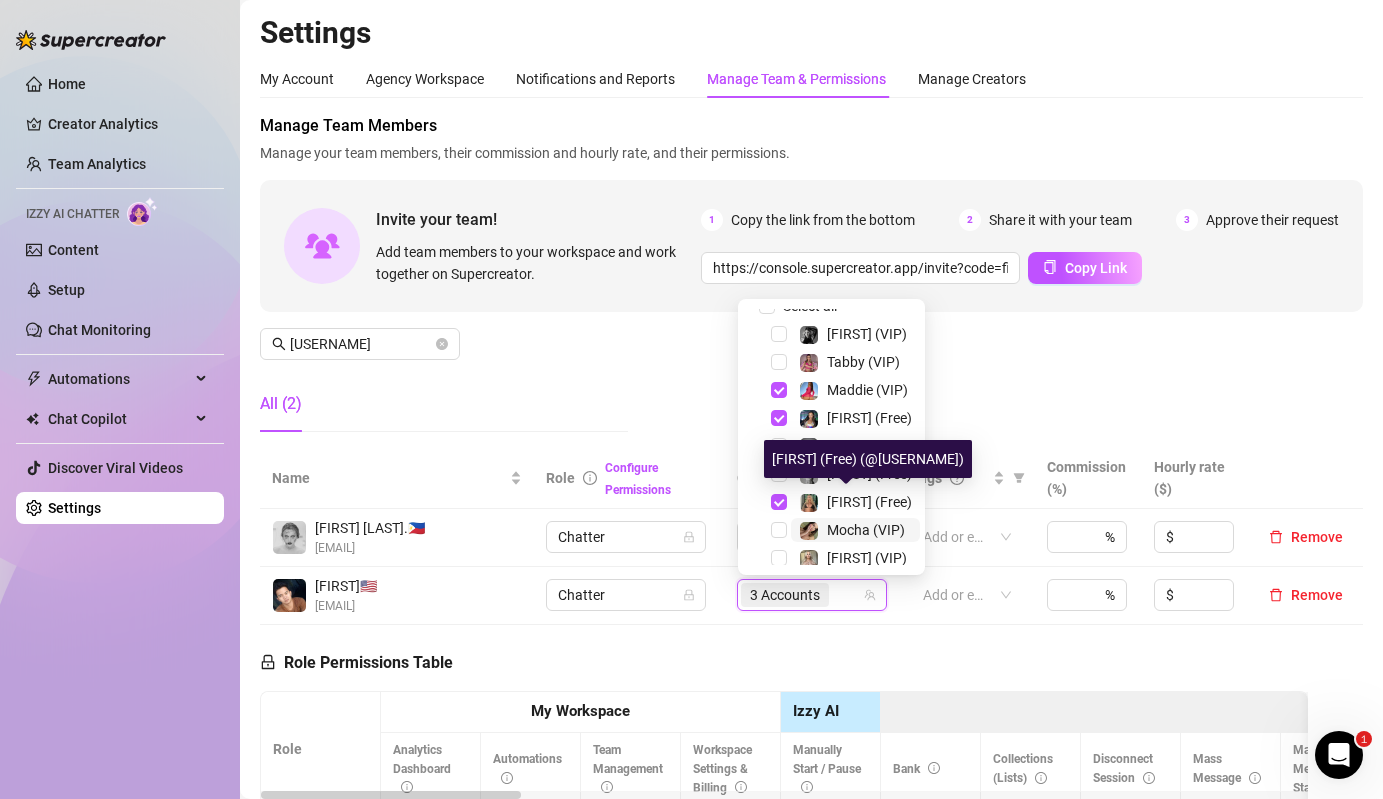 click on "Mocha (VIP)" at bounding box center [866, 530] 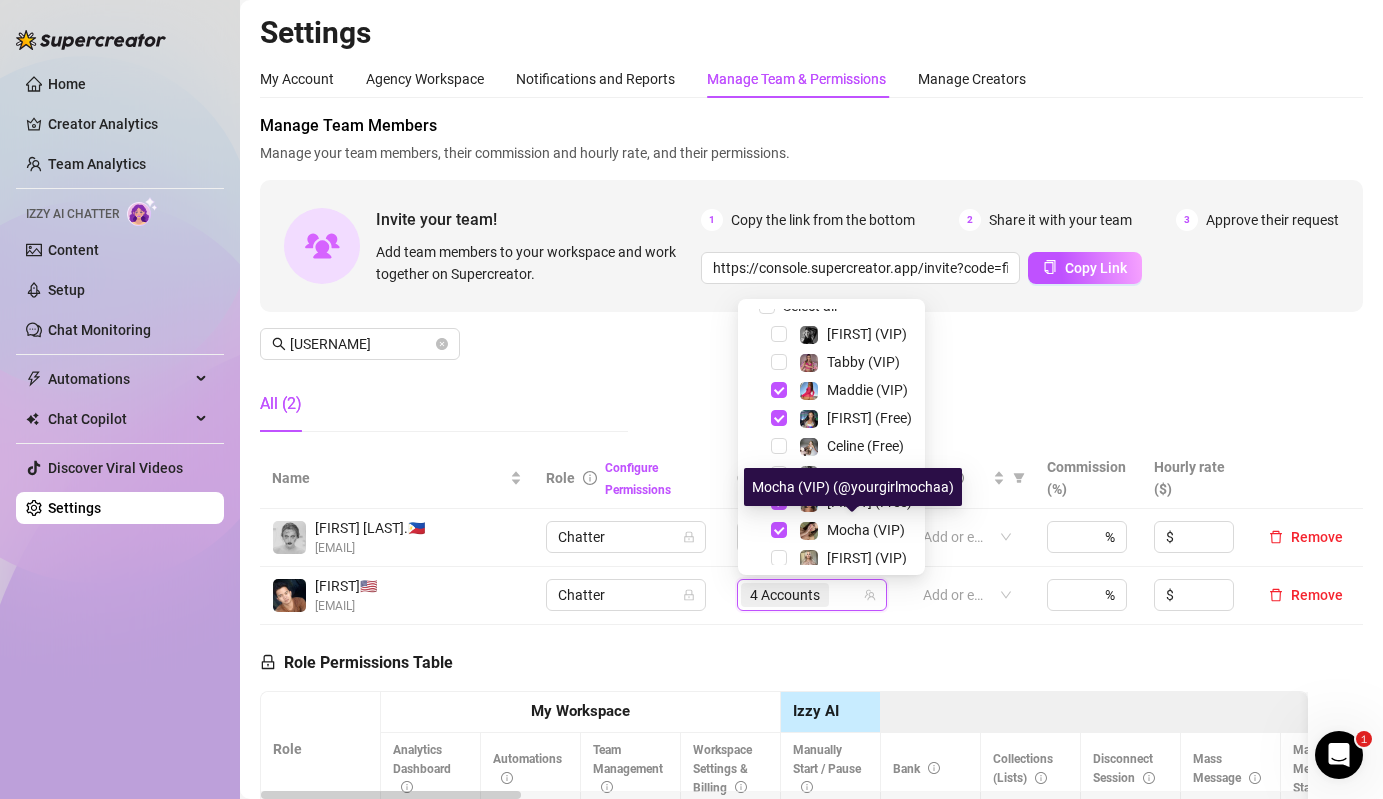 click on "Select all [FIRST] (VIP) [FIRST] (VIP) [FIRST] (VIP) [FIRST] (Free) [FIRST] (Free) [FIRST] (Free) [FIRST] (Free) [FIRST] (VIP) [FIRST] (VIP) [FIRST] (Free) [FIRST] (Free) [FIRST] (Free) [FIRST] (Free) [FIRST] (VIP) [FIRST] (VIP) [FIRST] (VIP) [FIRST] (VIP) [FIRST] (Free) [FIRST] (Free)" at bounding box center (831, 437) 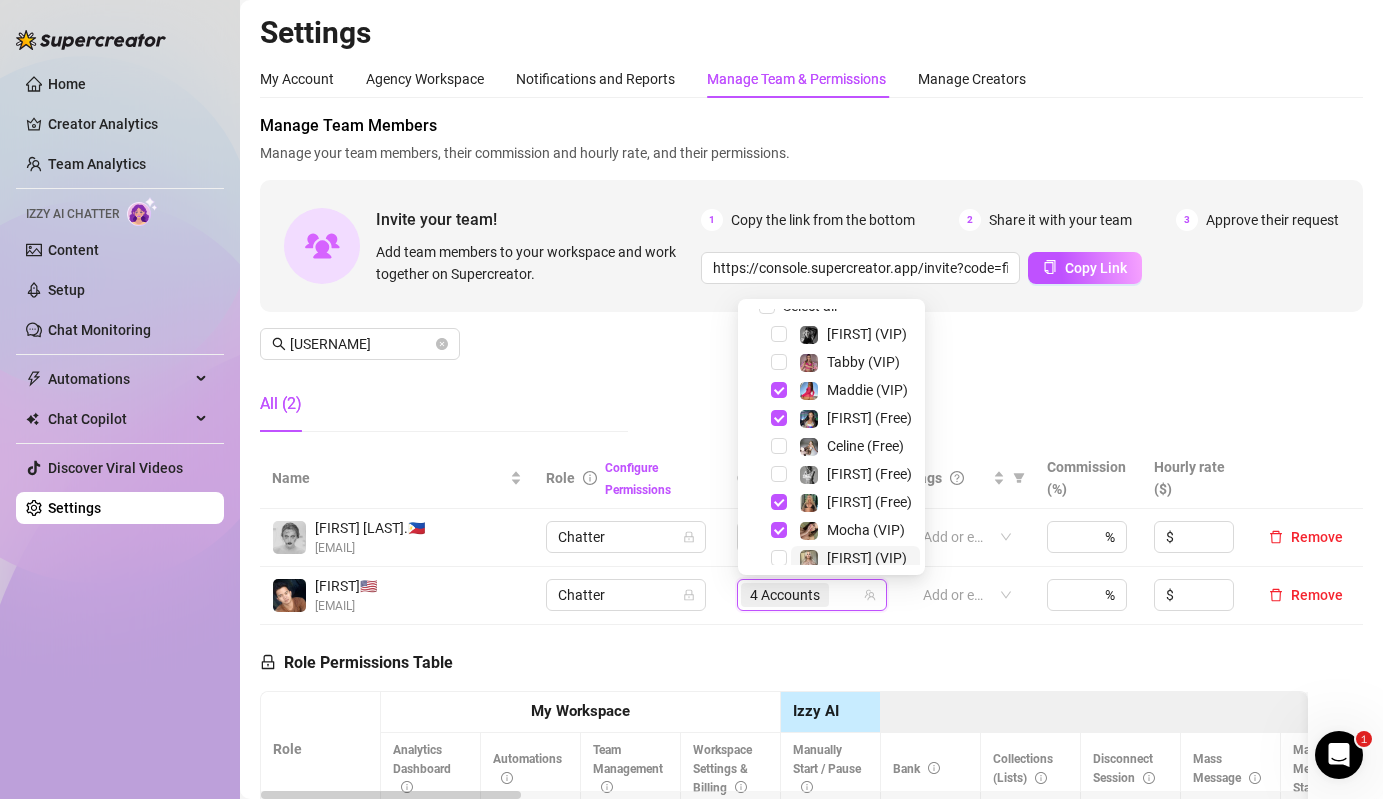 click on "[FIRST] (VIP)" at bounding box center (867, 558) 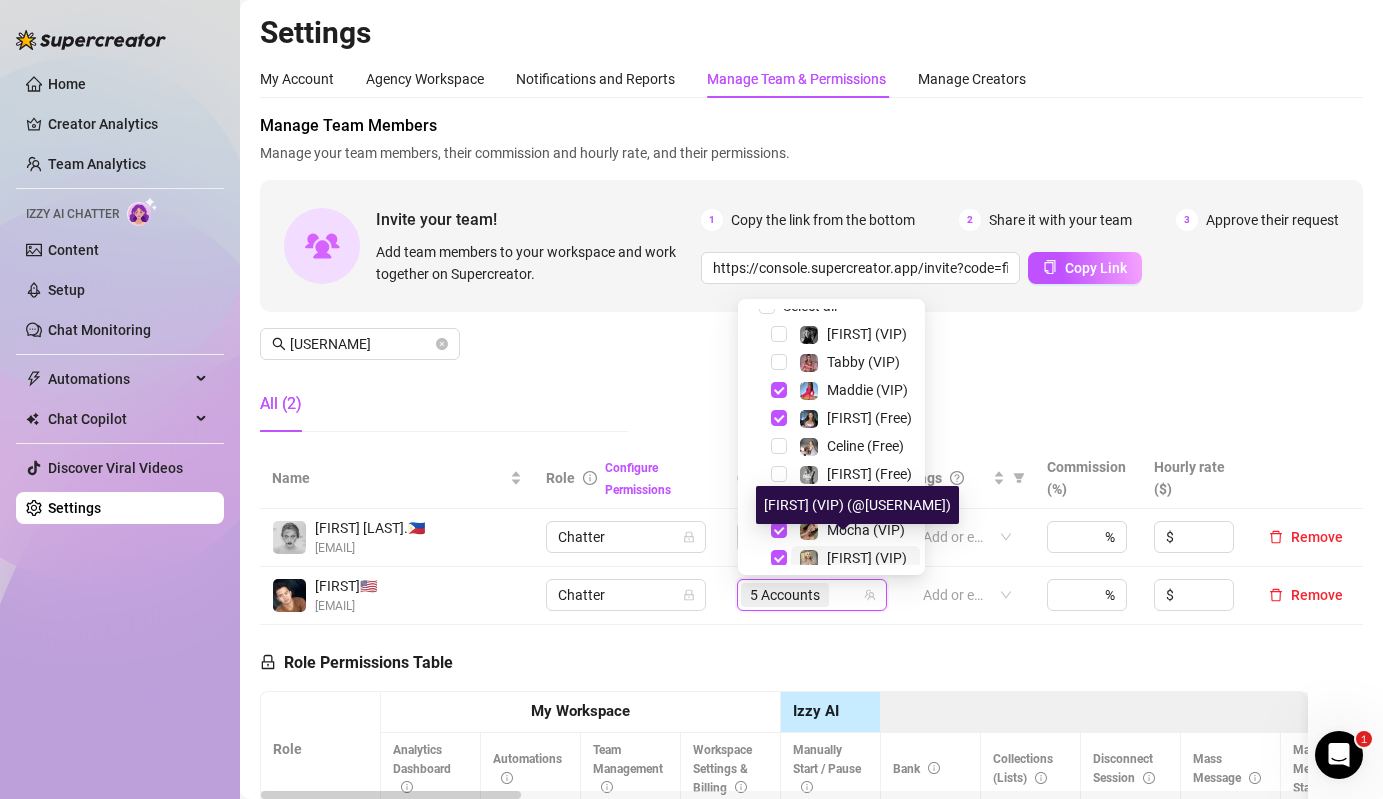 scroll, scrollTop: 112, scrollLeft: 0, axis: vertical 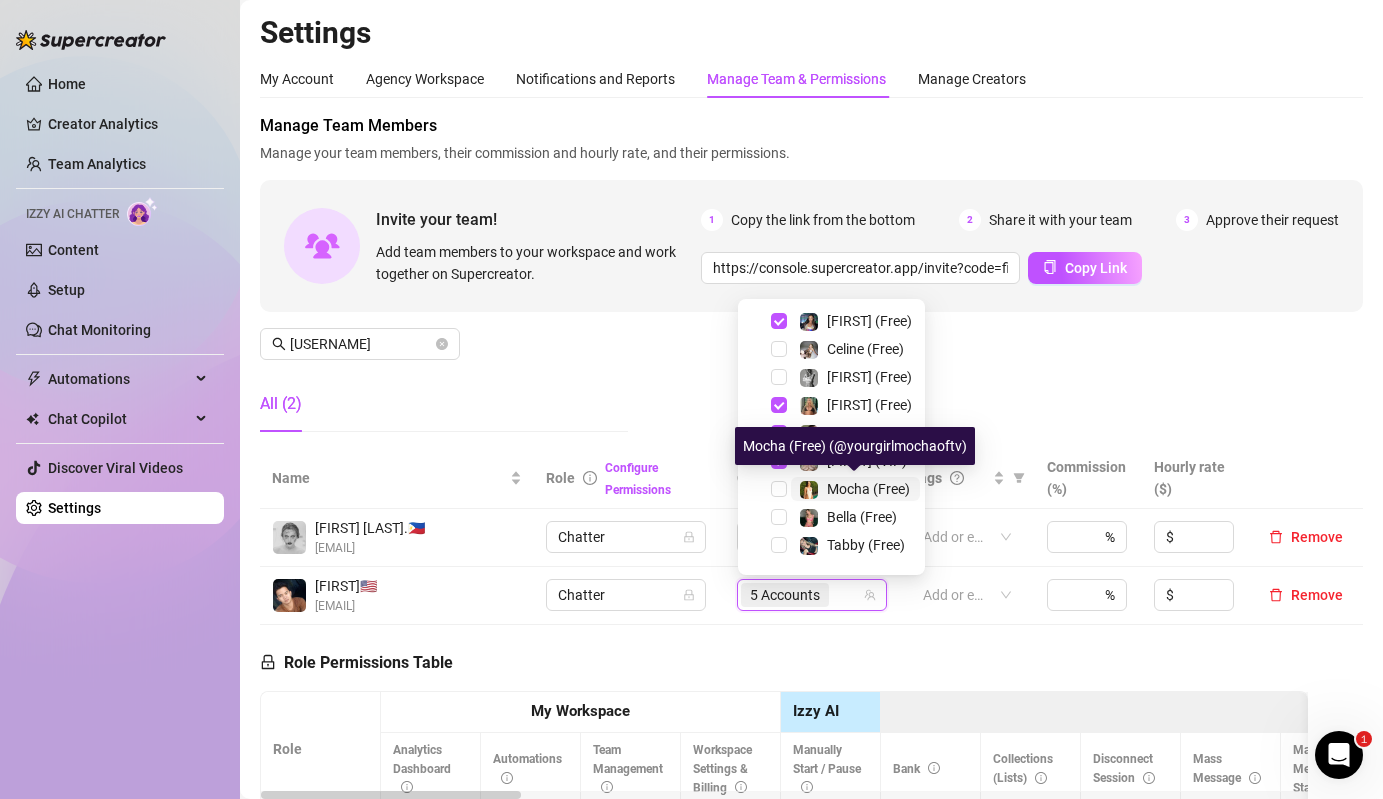 click on "Mocha (Free)" at bounding box center (868, 489) 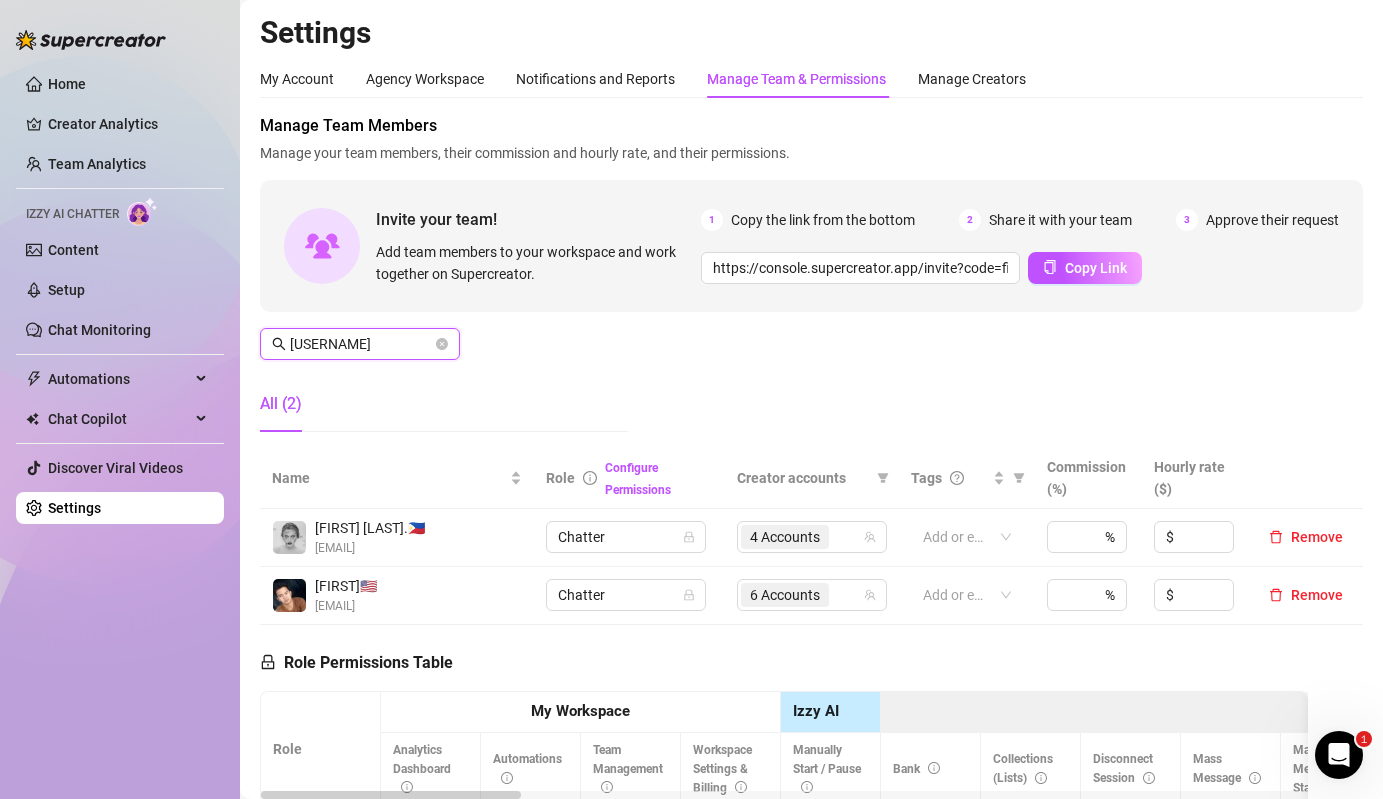 click on "[USERNAME]" at bounding box center [361, 344] 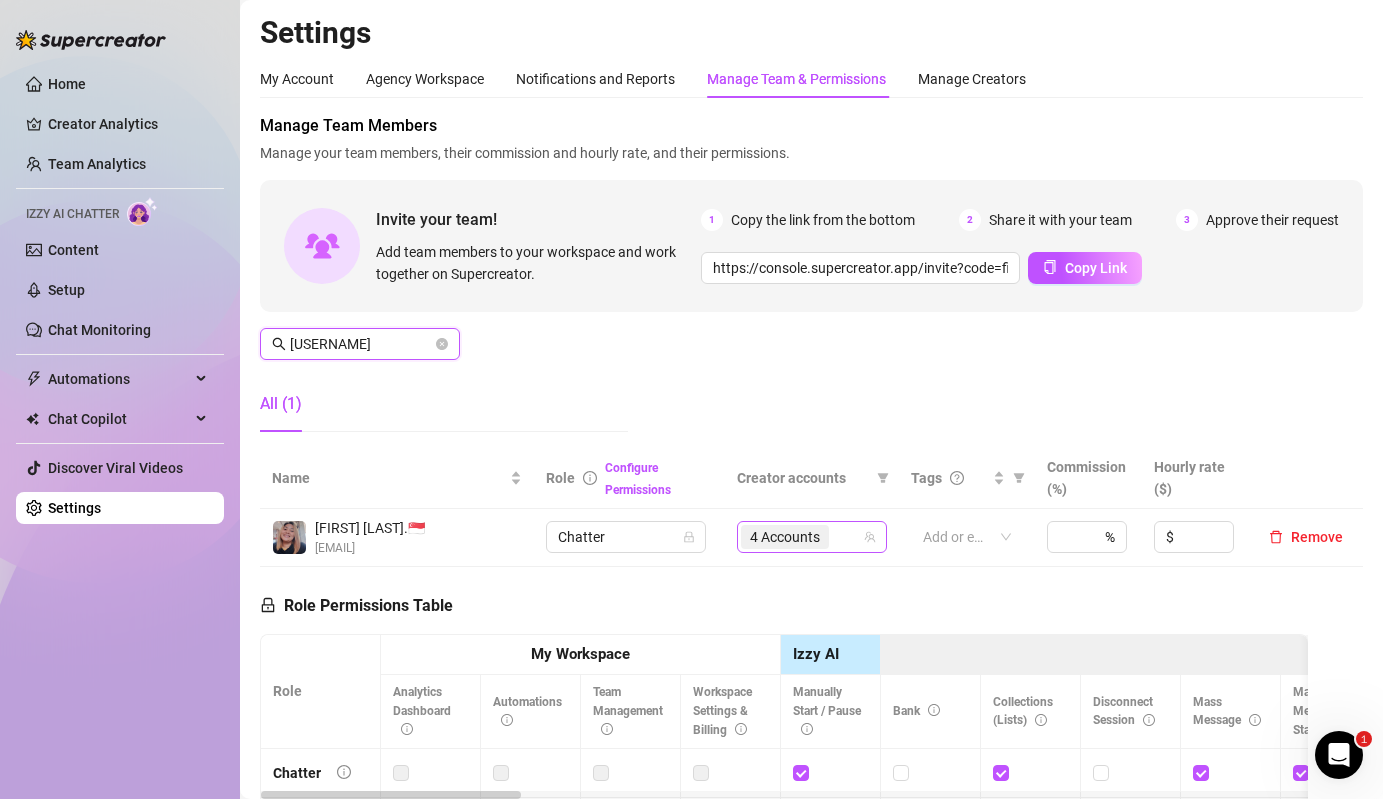 click on "4 Accounts" at bounding box center (785, 537) 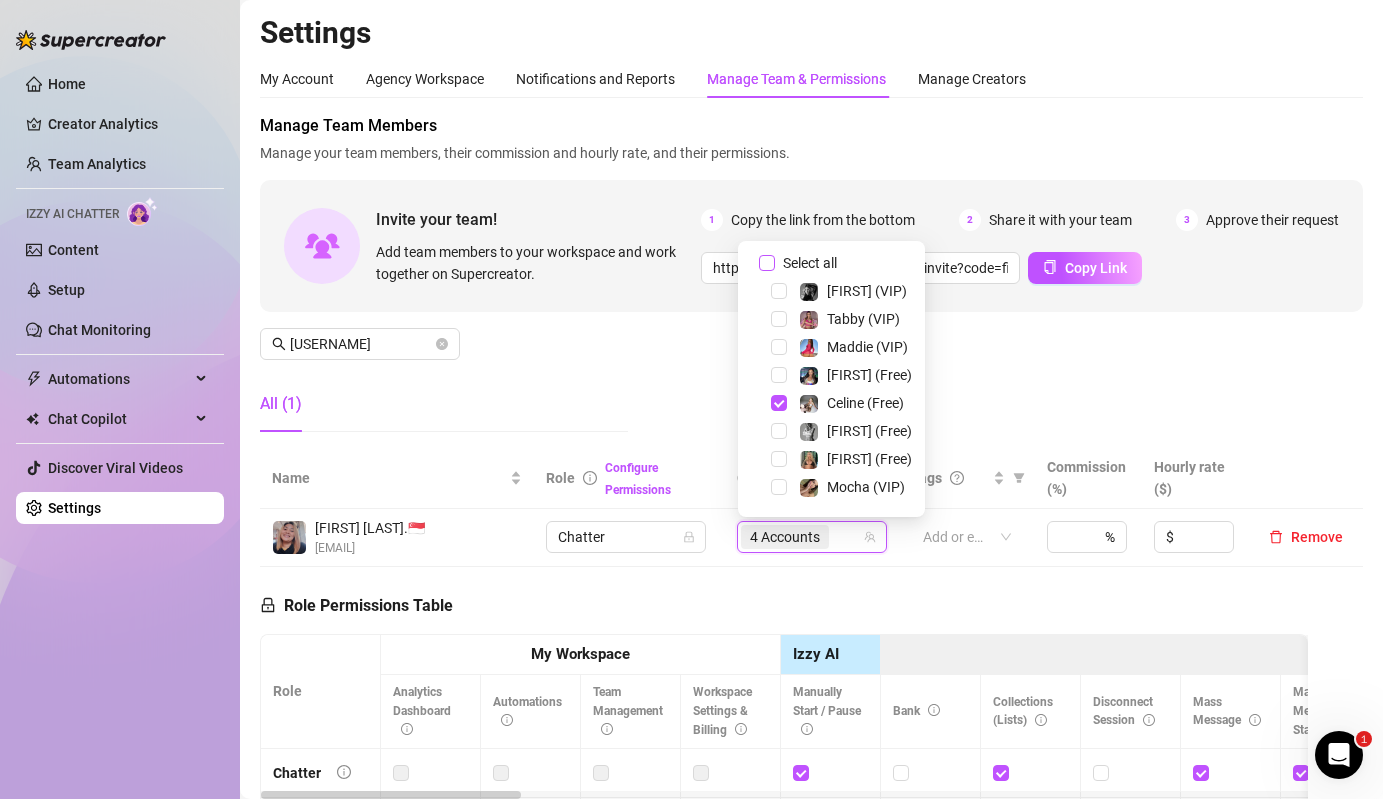 click on "Select all" at bounding box center (810, 263) 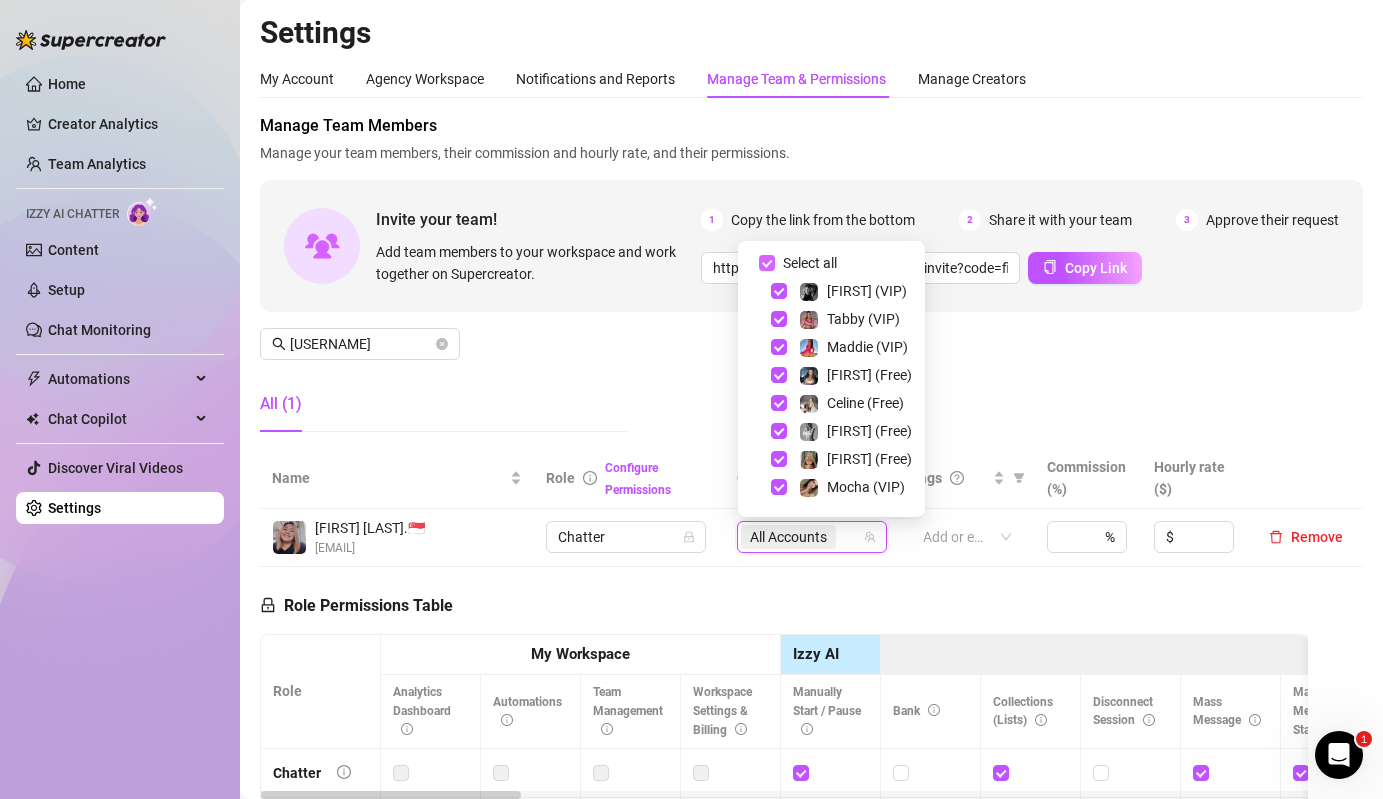 click on "Select all" at bounding box center (810, 263) 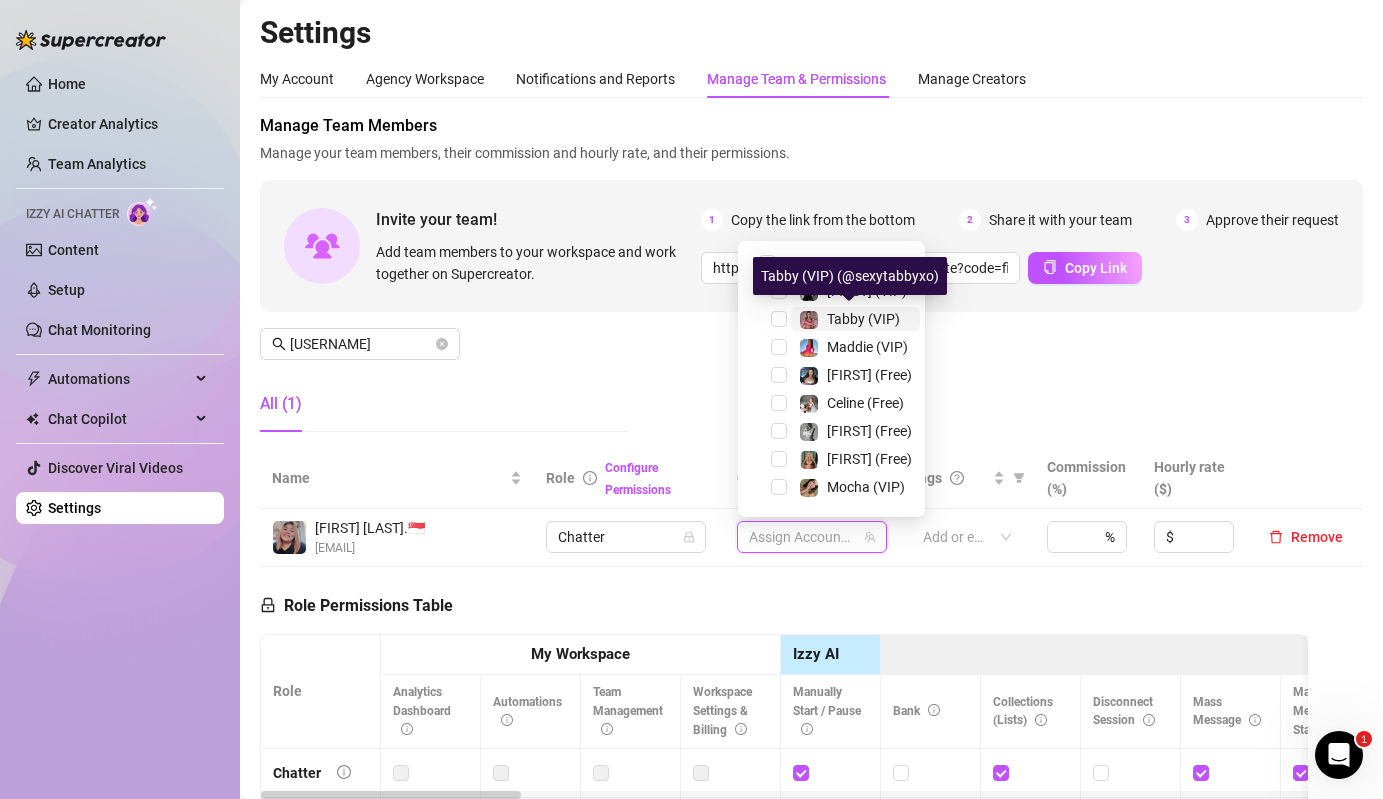 click on "Tabby (VIP)" at bounding box center (863, 319) 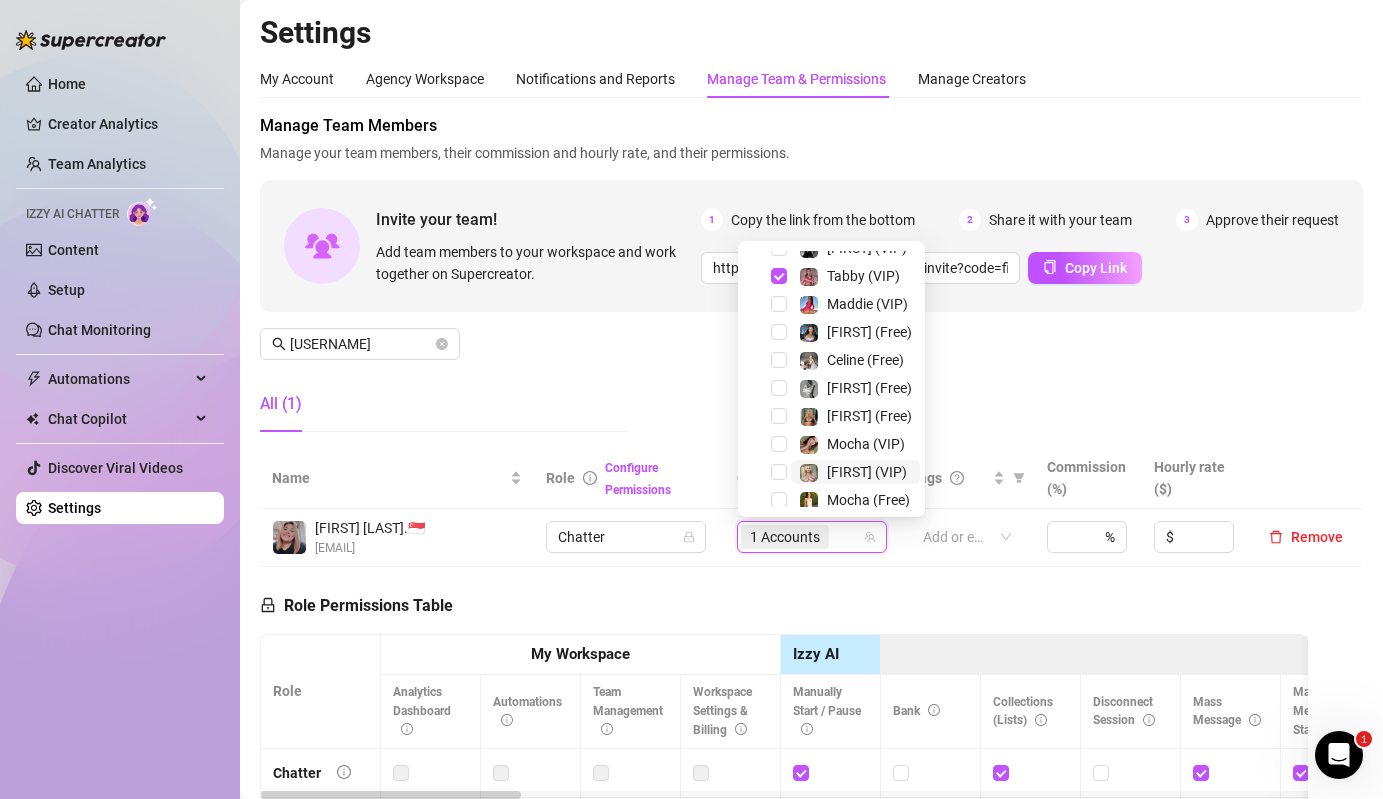 scroll, scrollTop: 332, scrollLeft: 0, axis: vertical 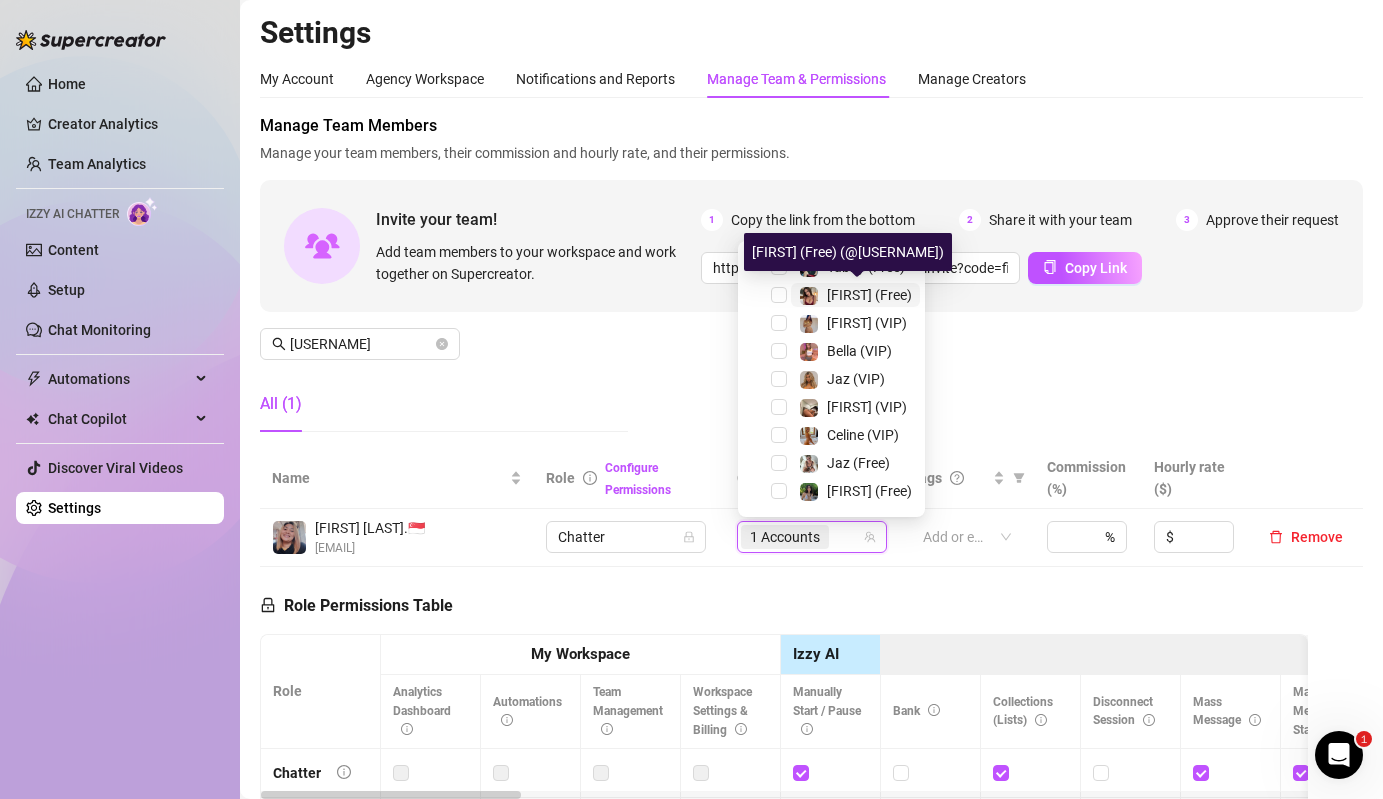 click on "[FIRST] (Free)" at bounding box center [869, 295] 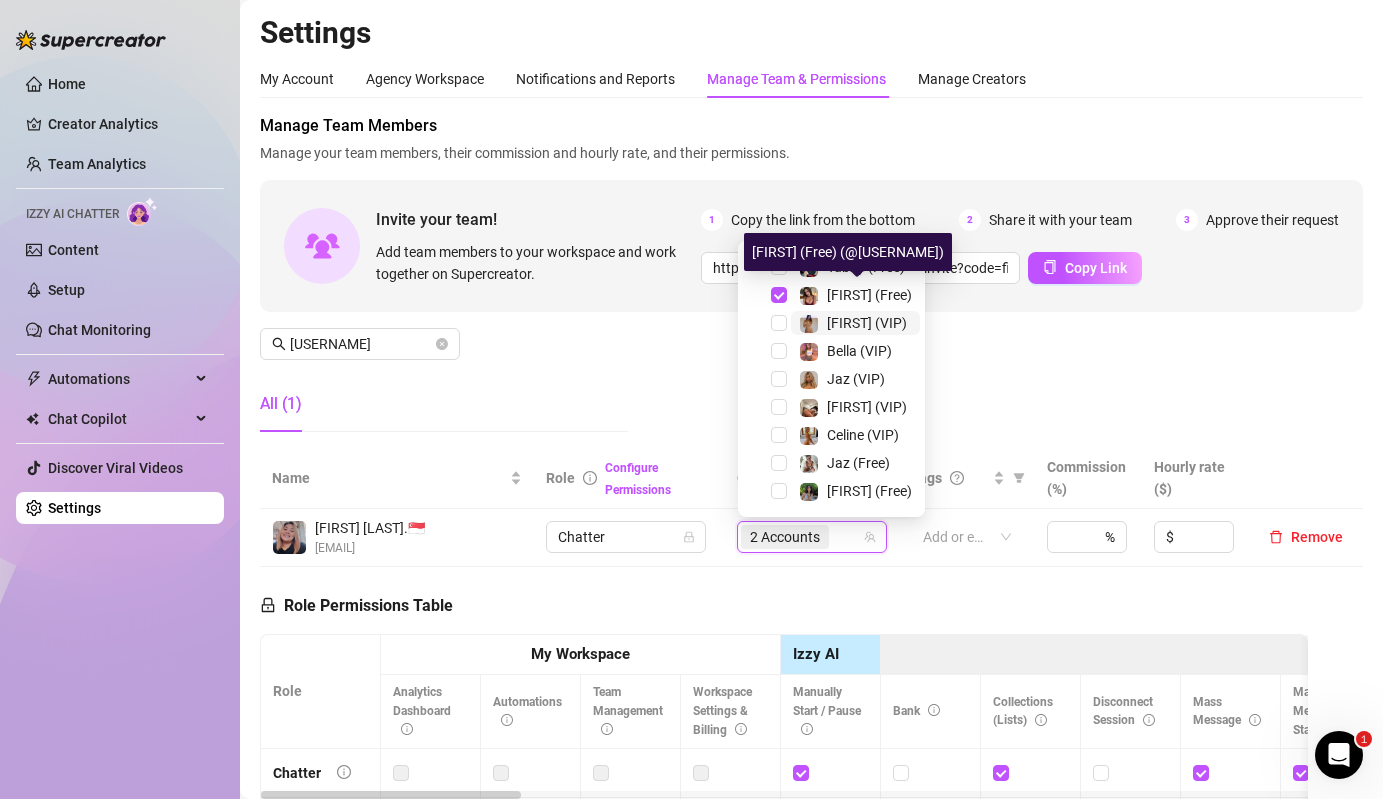 click on "[FIRST] (VIP)" at bounding box center [867, 323] 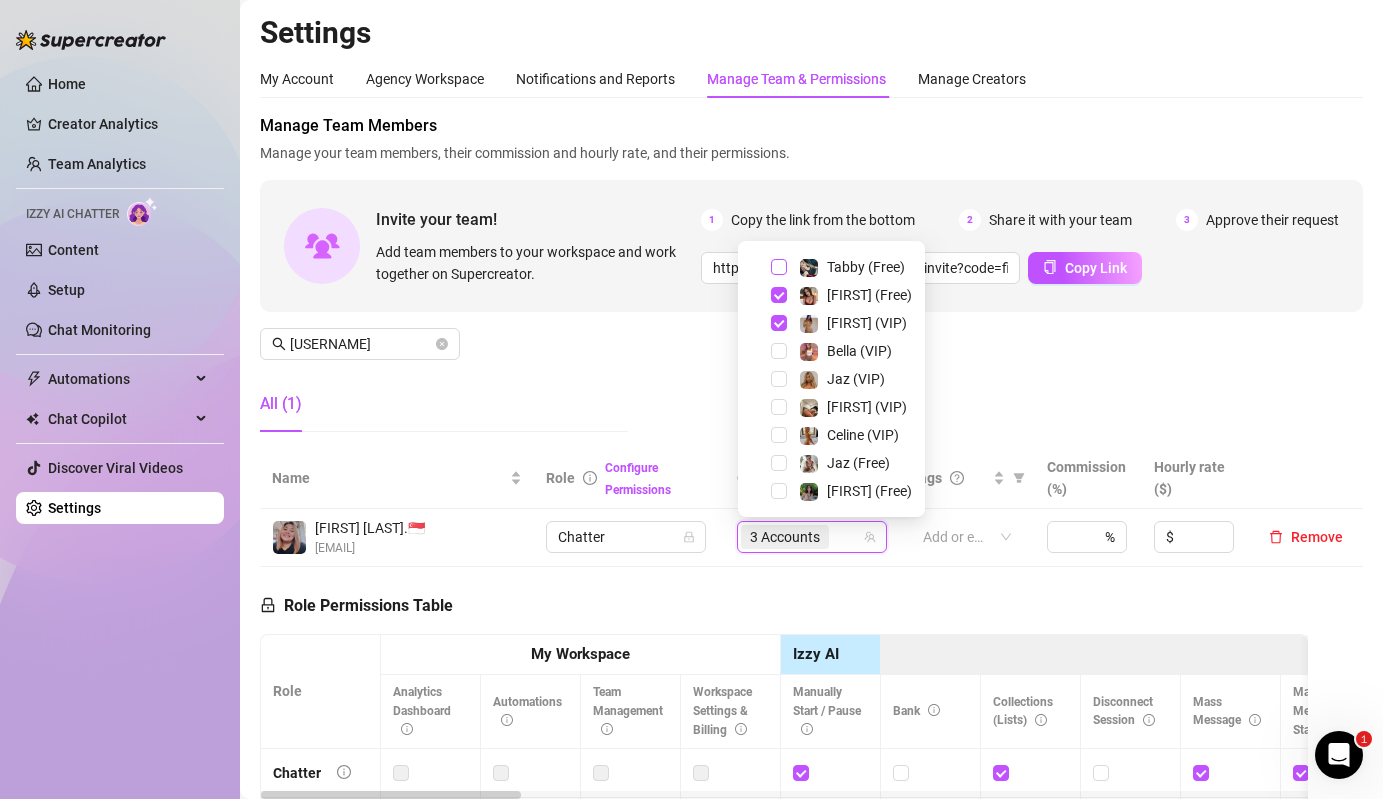 click at bounding box center (779, 267) 